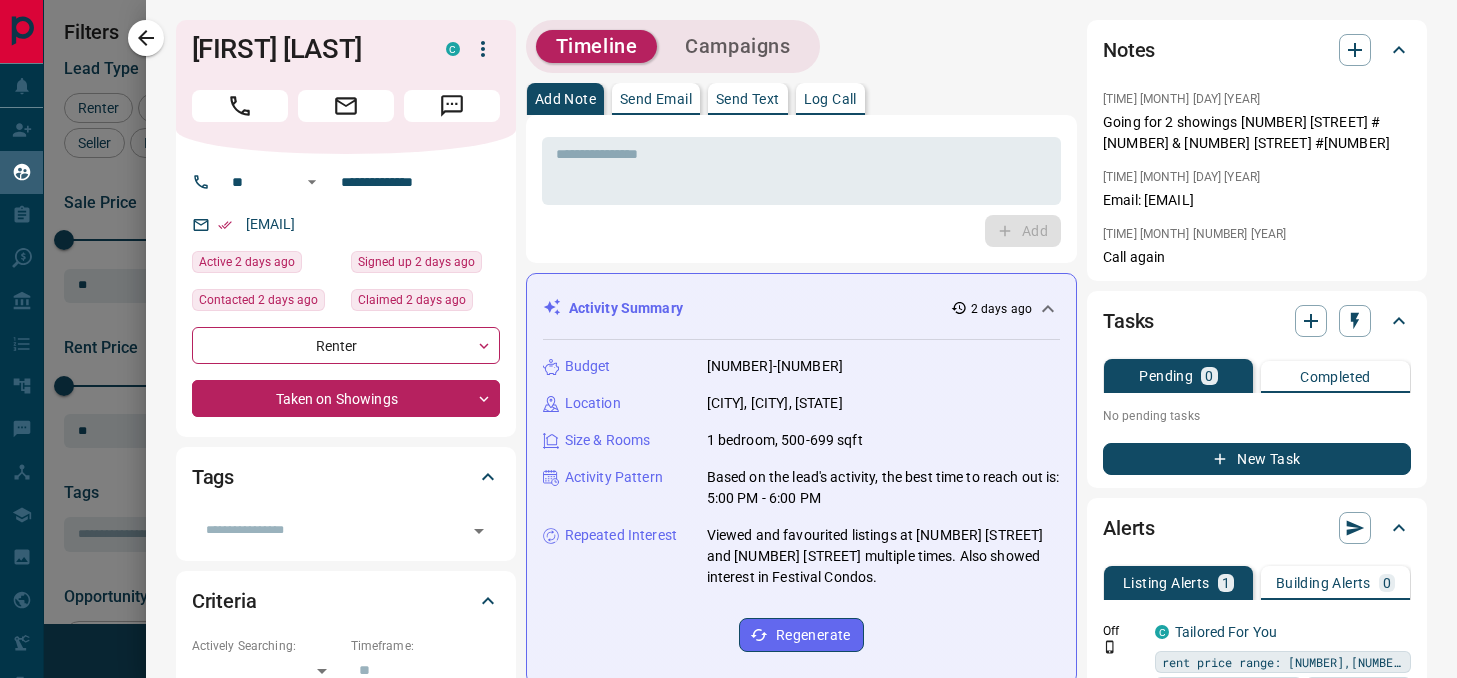 scroll, scrollTop: 0, scrollLeft: 0, axis: both 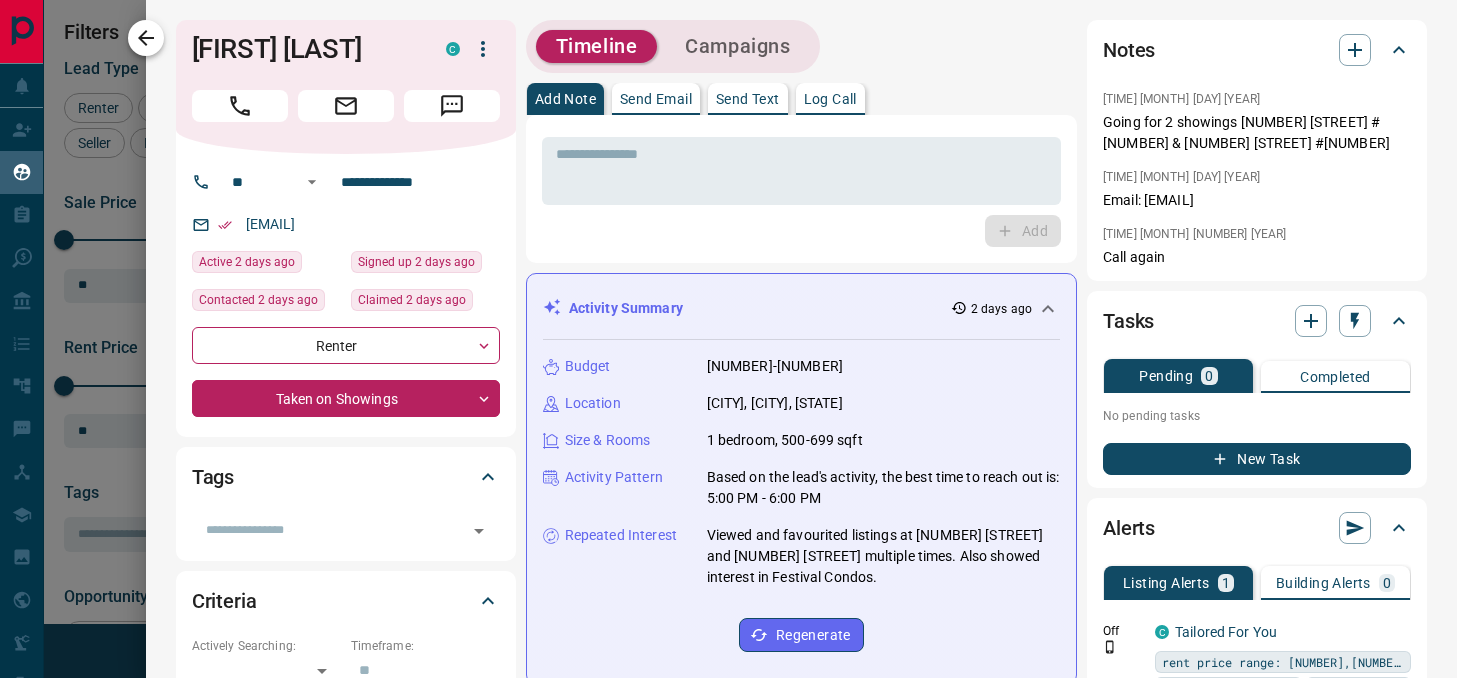 click 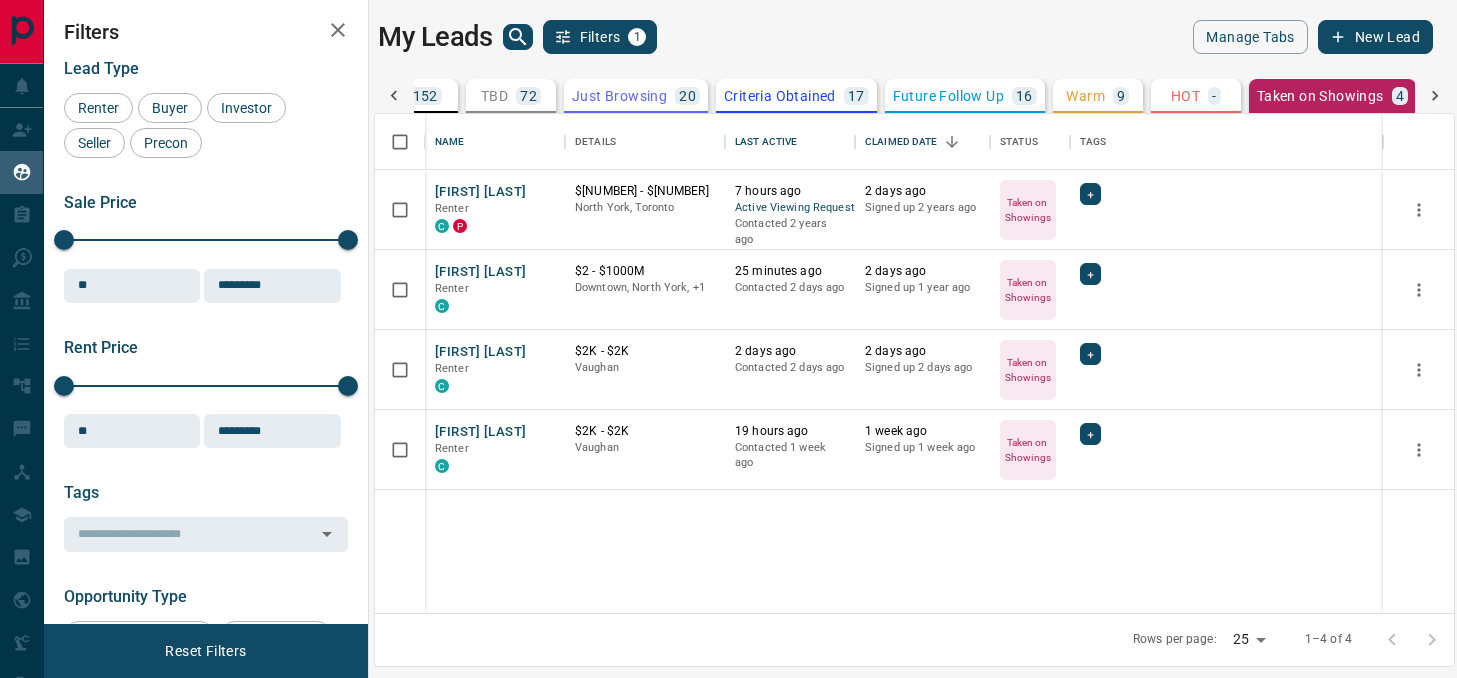 click on "9" at bounding box center [1121, 96] 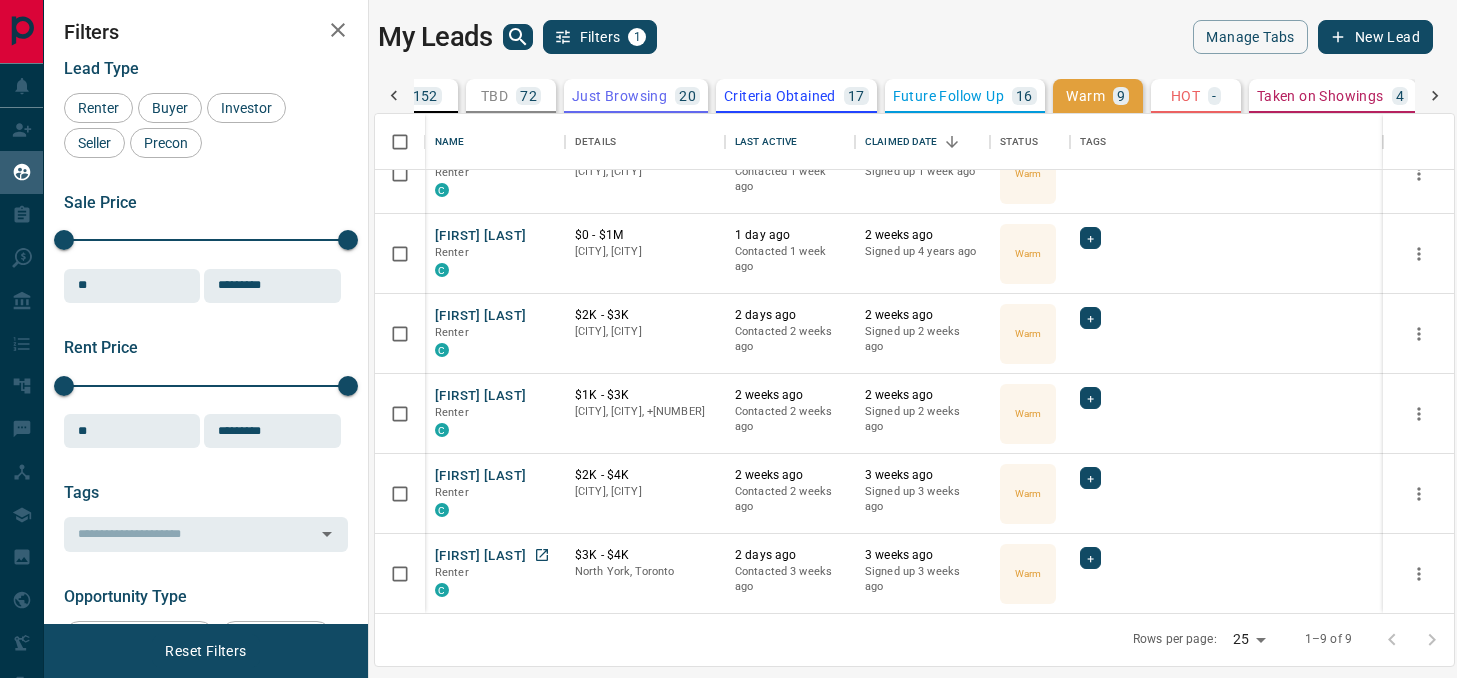 scroll, scrollTop: 0, scrollLeft: 0, axis: both 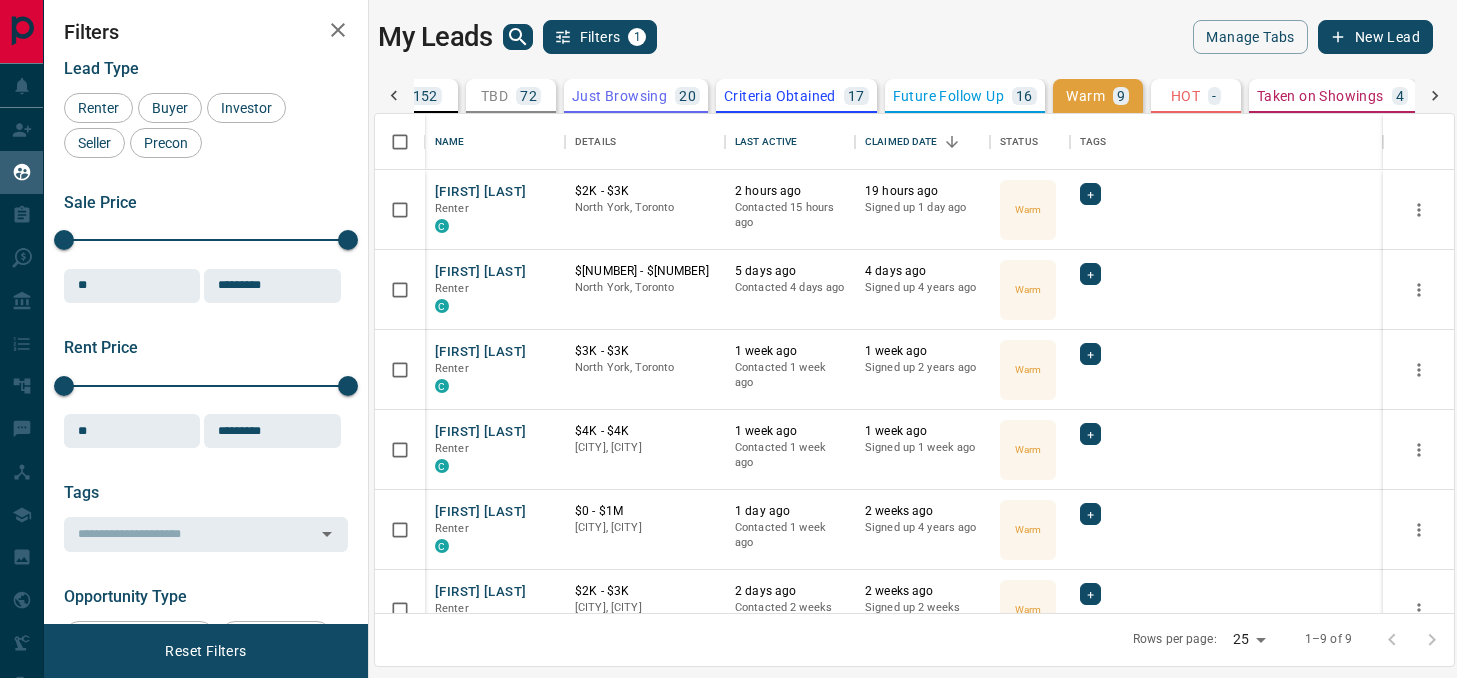 click on "HOT -" at bounding box center (1196, 96) 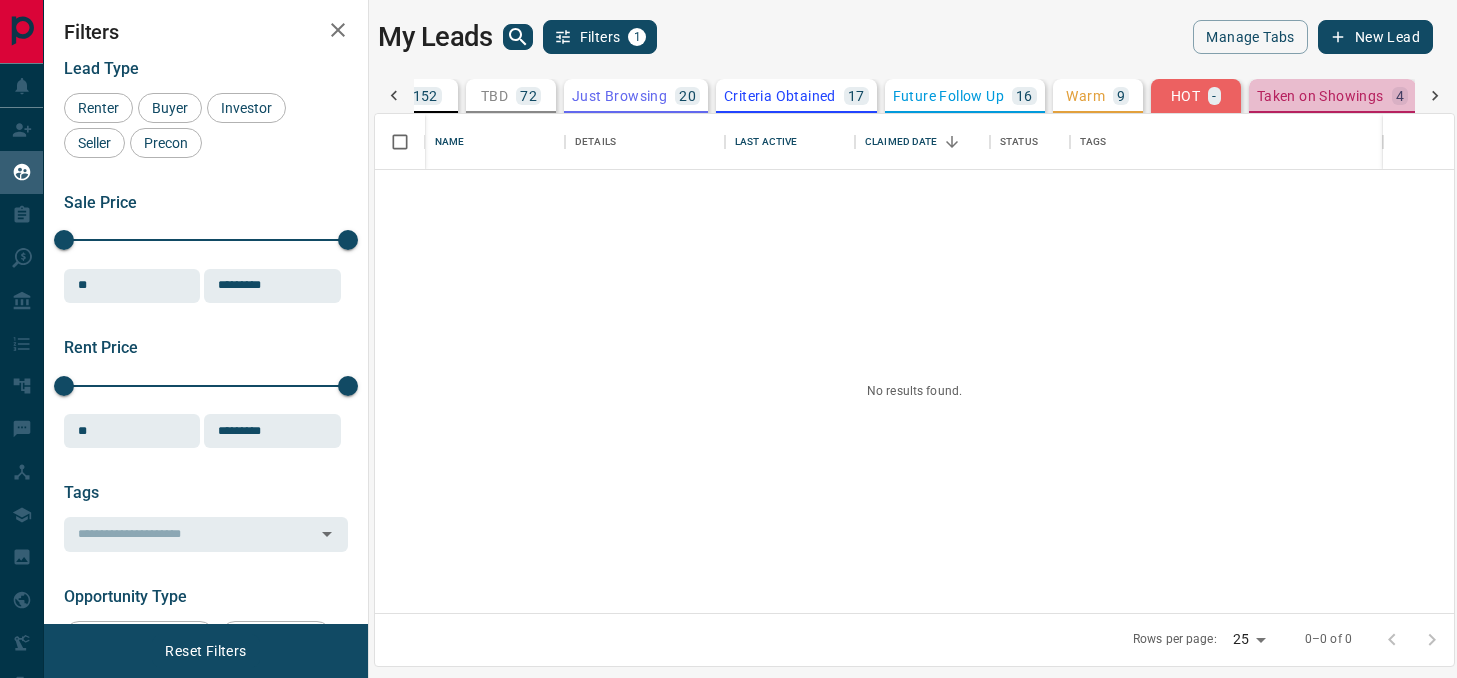 click on "Taken on Showings" at bounding box center (1320, 96) 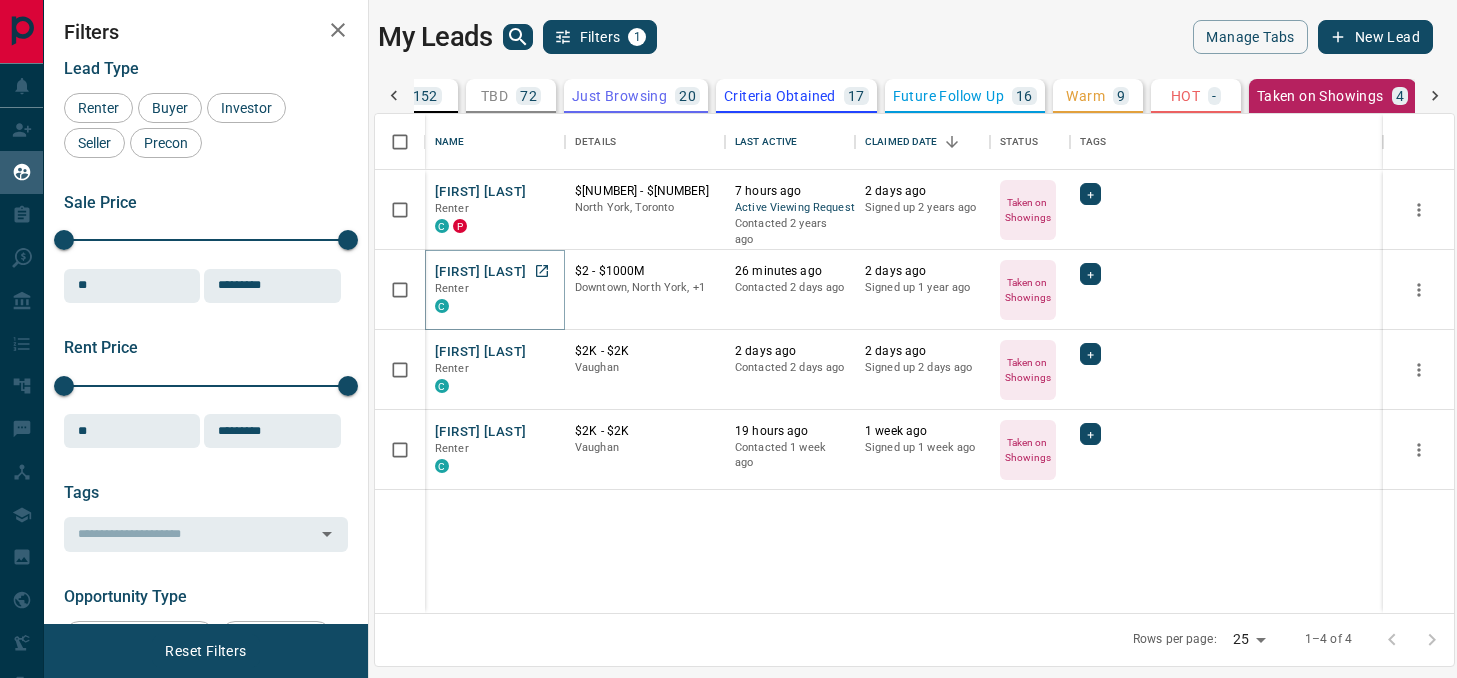 click on "[FIRST] [LAST]" at bounding box center (480, 272) 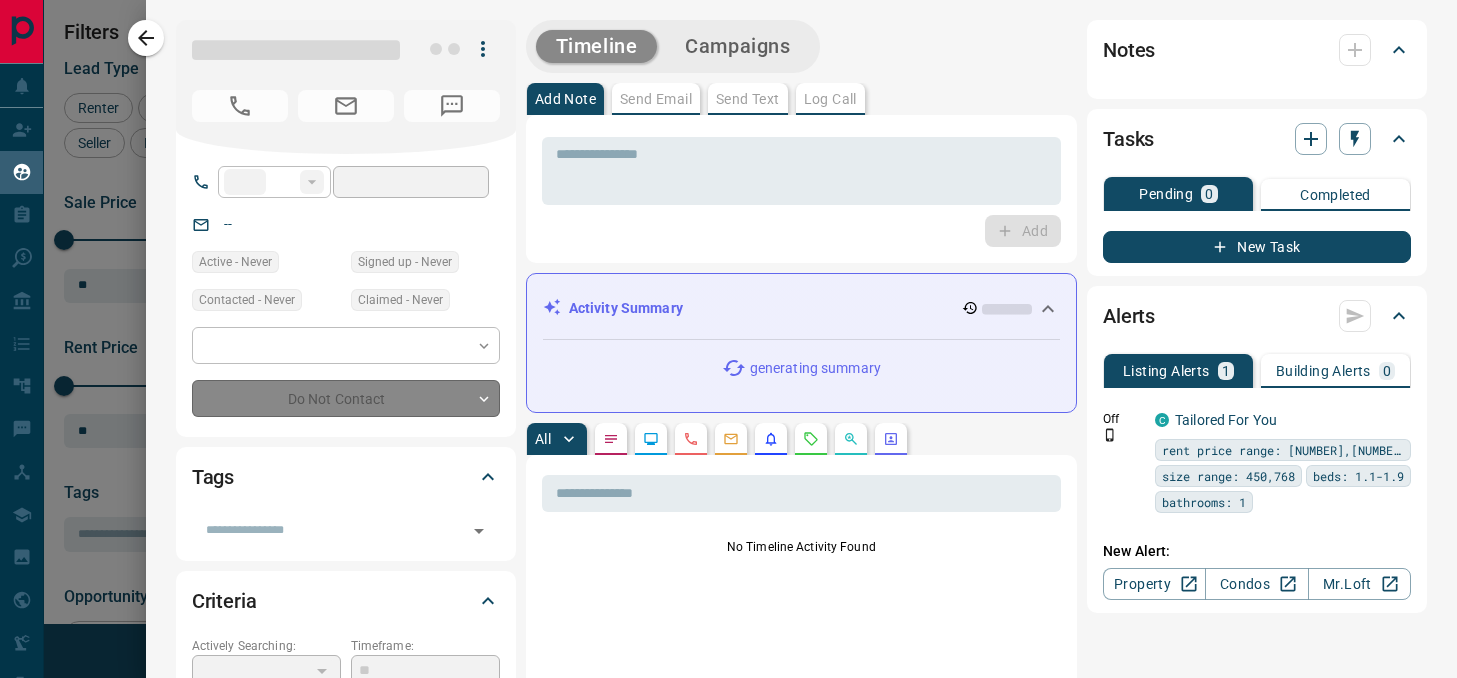 type on "**" 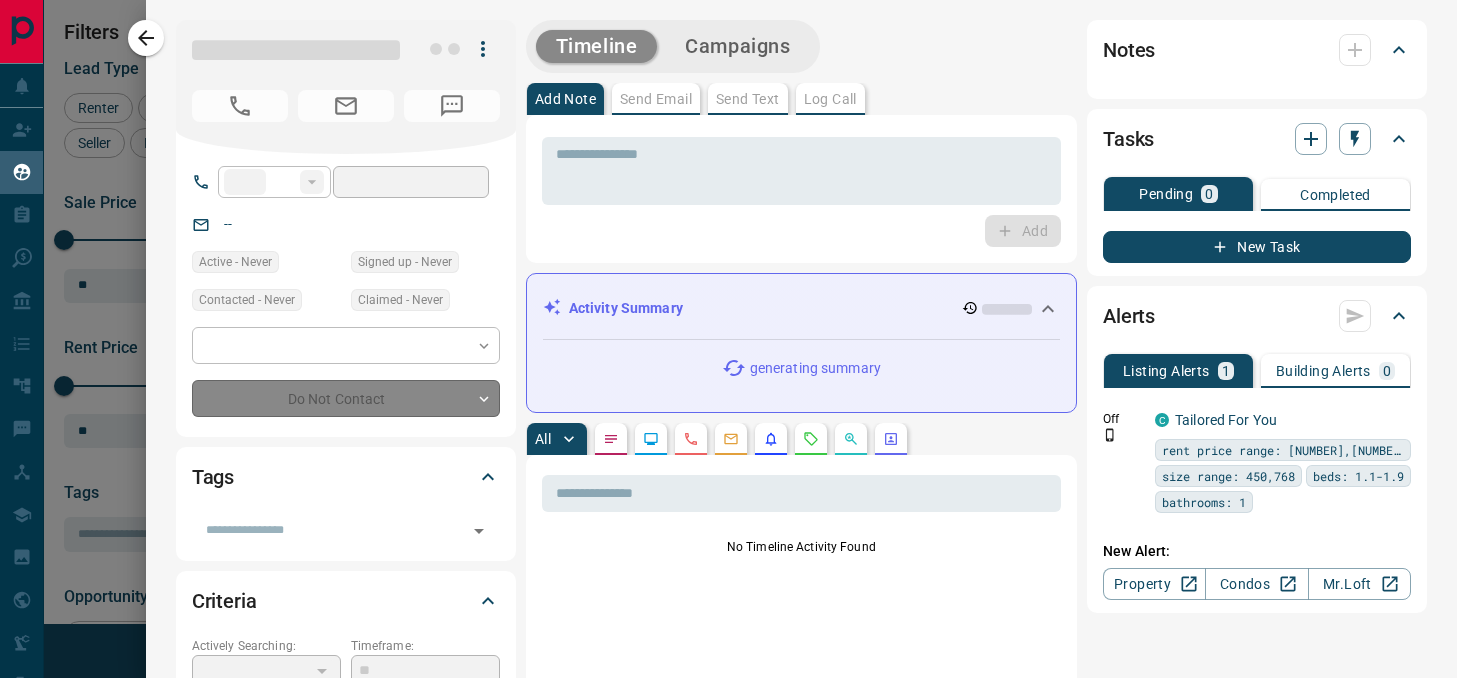 type on "**********" 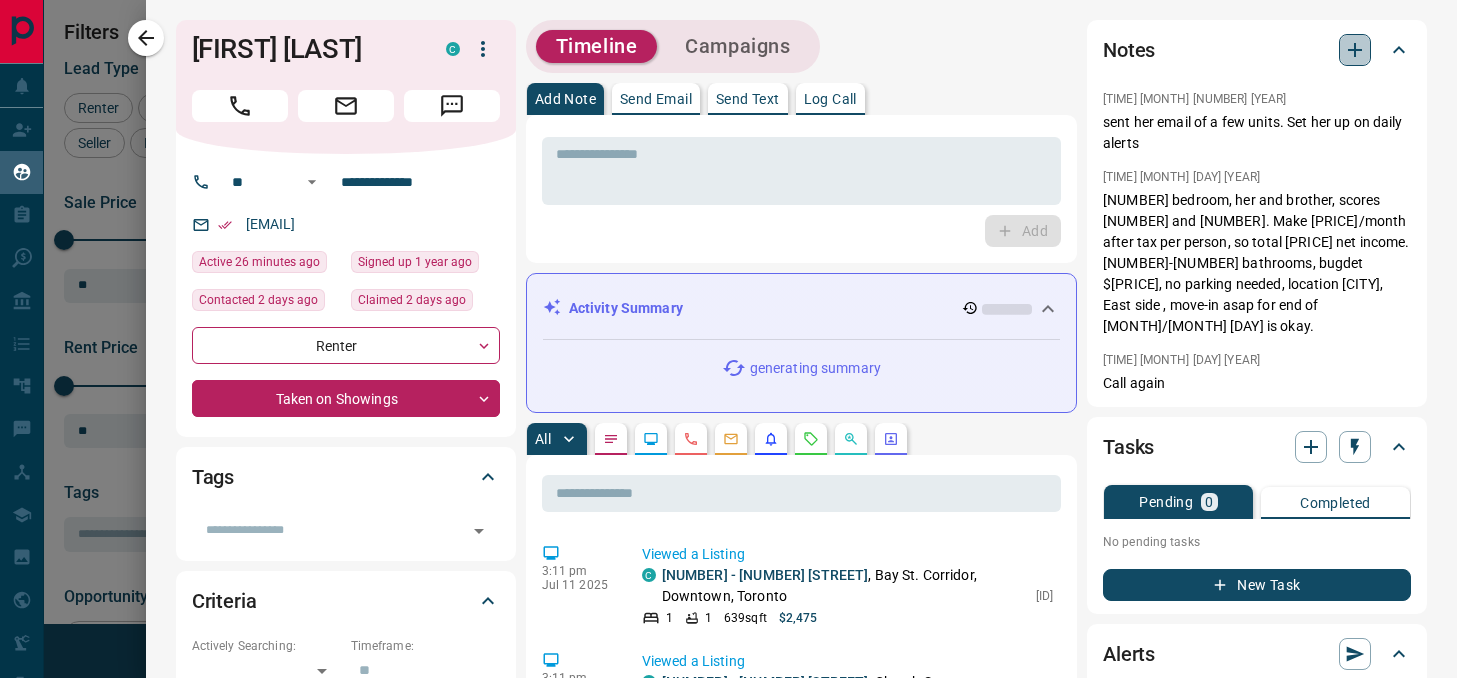 click 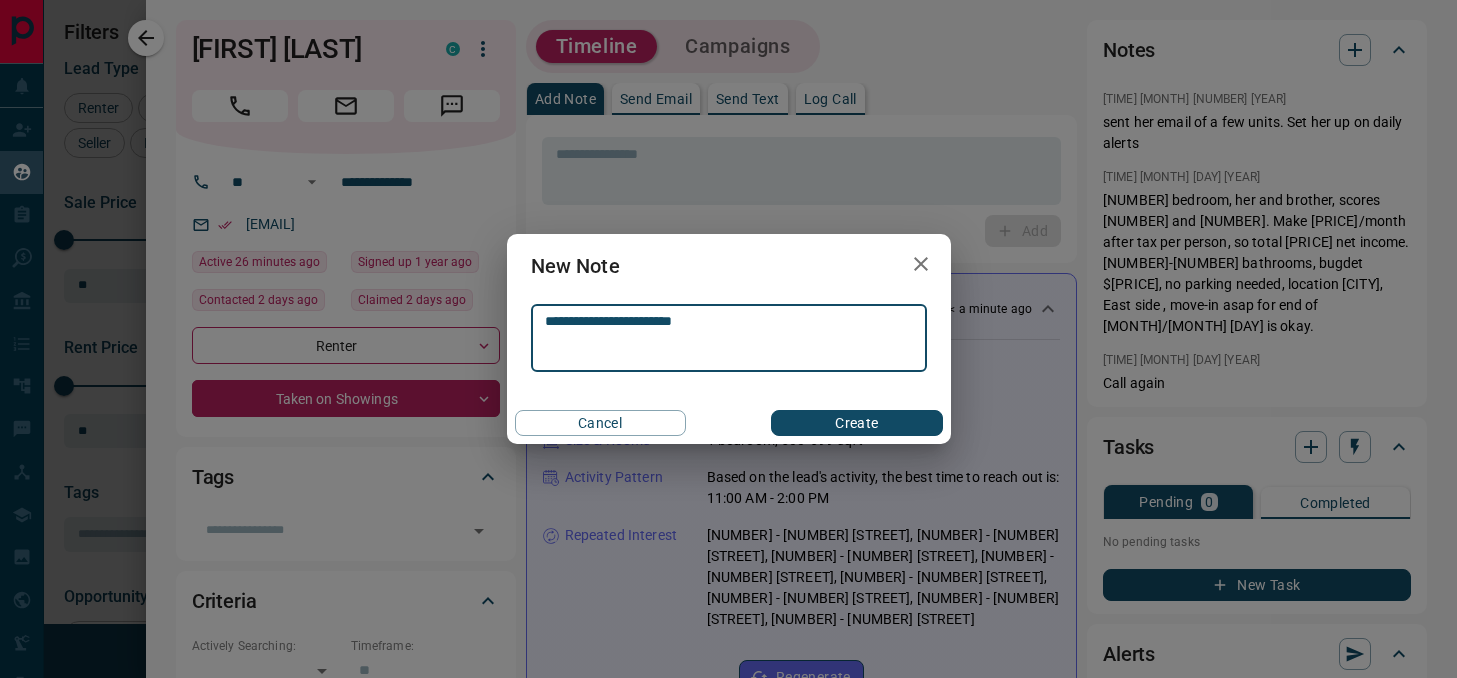 drag, startPoint x: 790, startPoint y: 345, endPoint x: 656, endPoint y: 319, distance: 136.49908 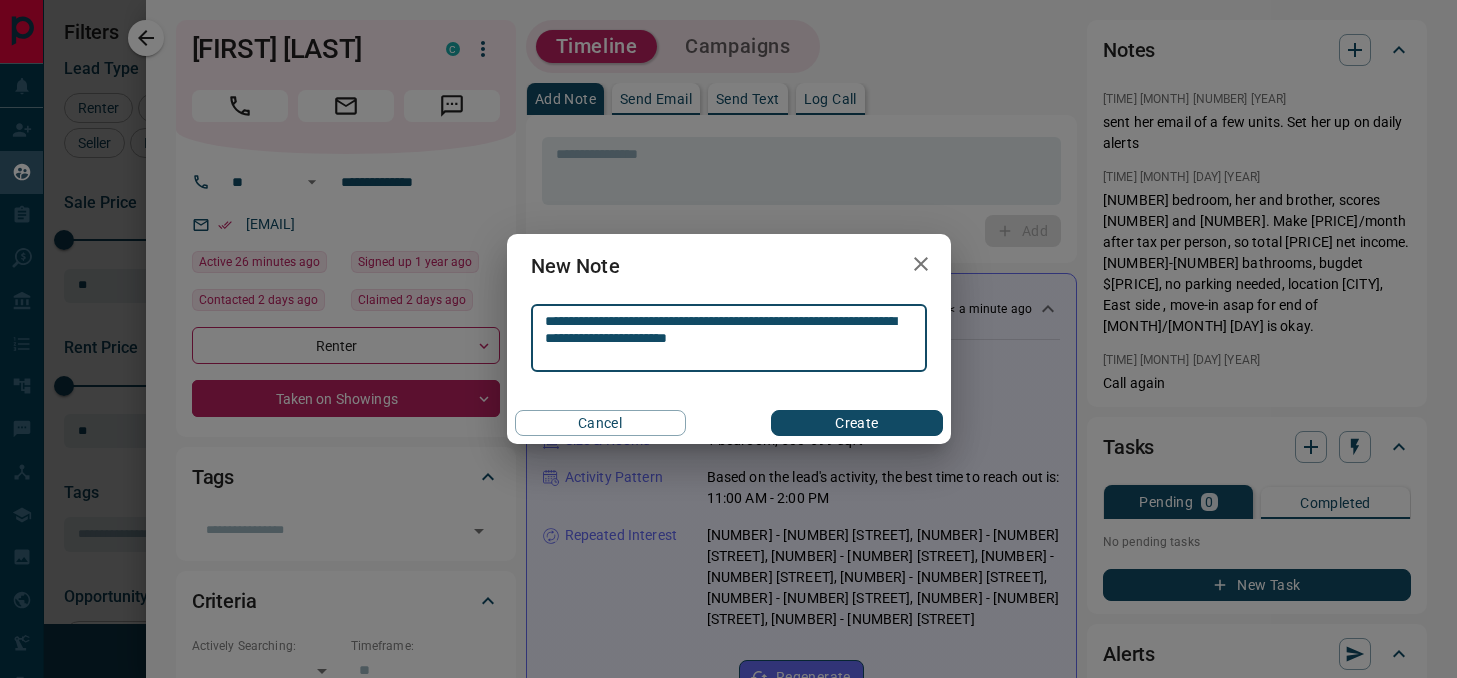 type on "**********" 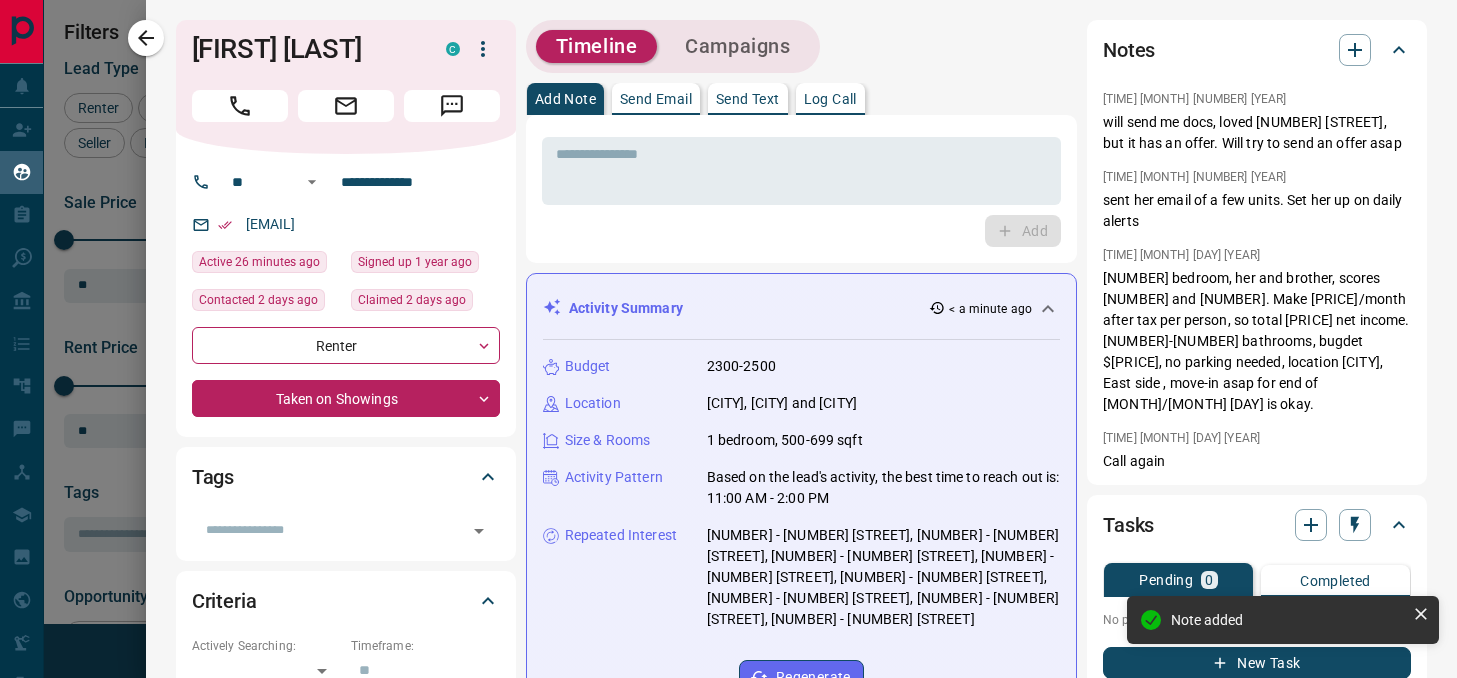 click at bounding box center [728, 339] 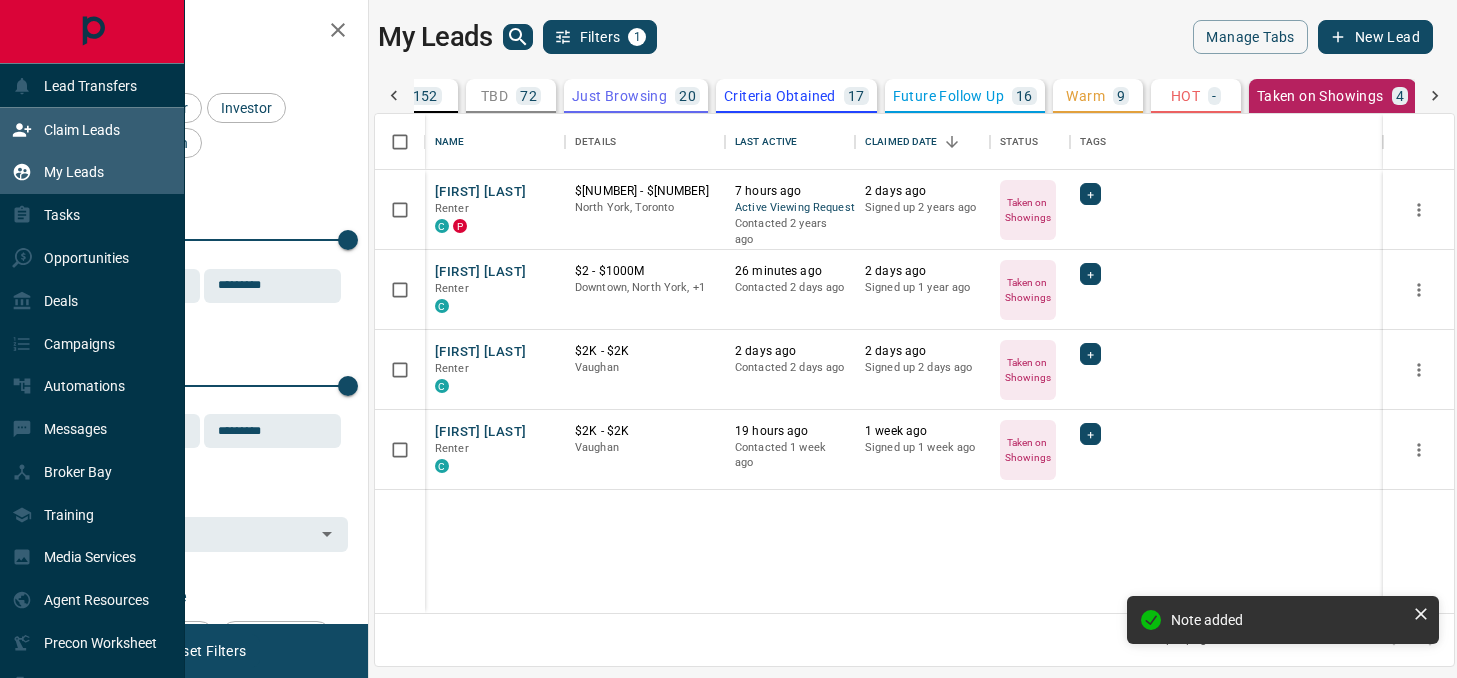 click on "Claim Leads" at bounding box center [66, 129] 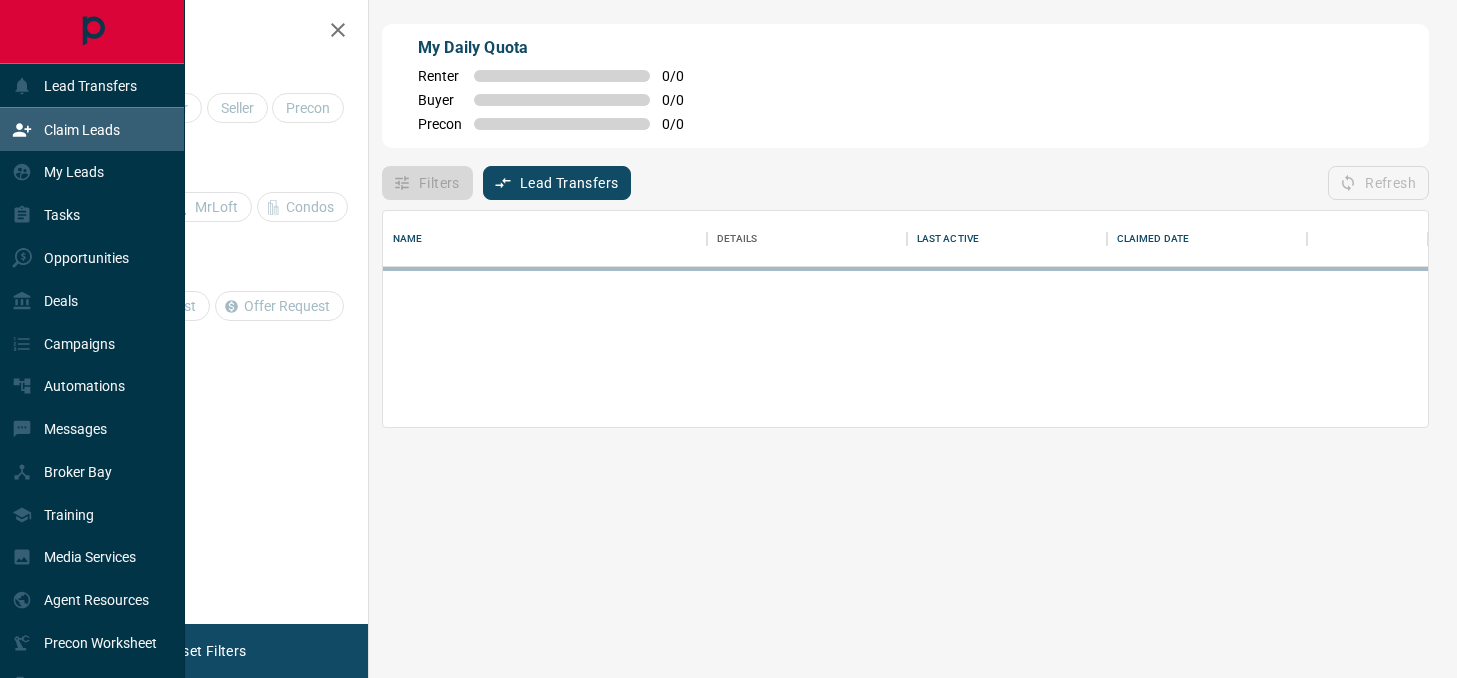 scroll, scrollTop: 1, scrollLeft: 1, axis: both 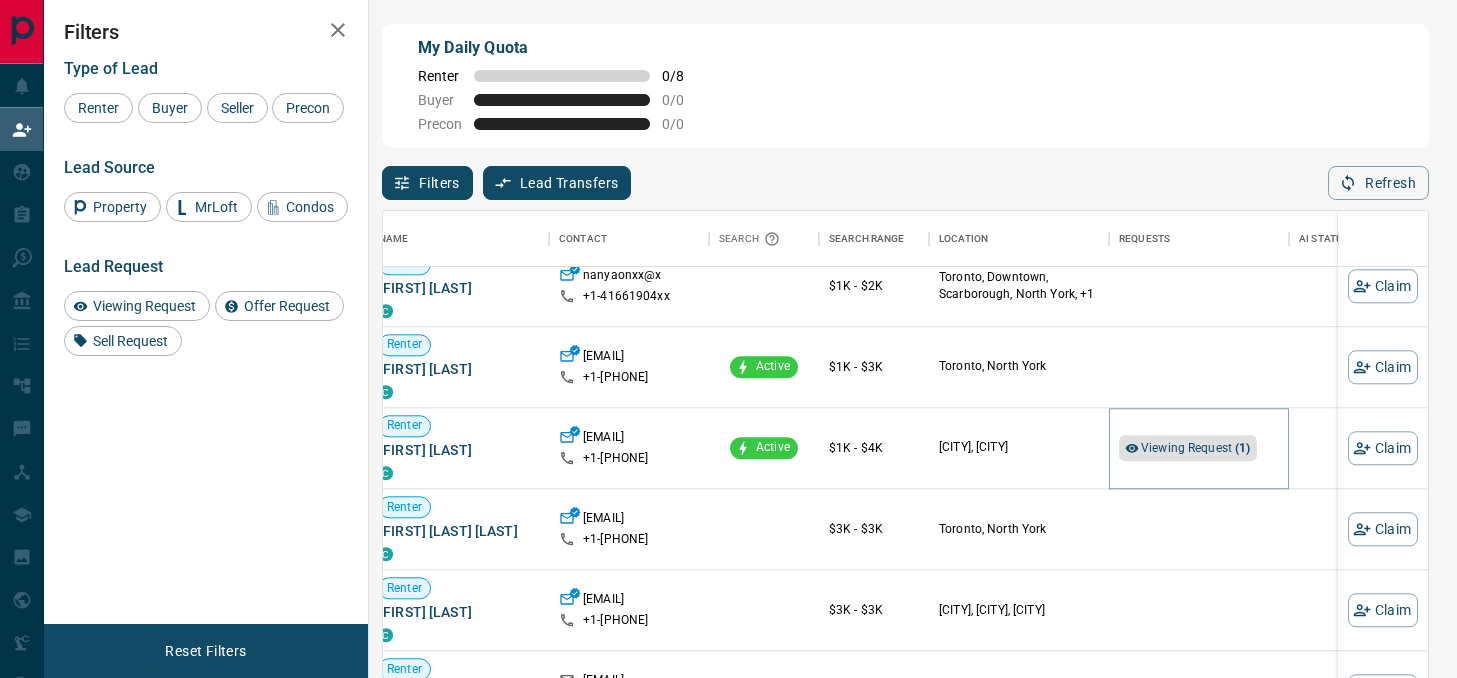 click on "Viewing Request   ( 1 )" at bounding box center [1196, 448] 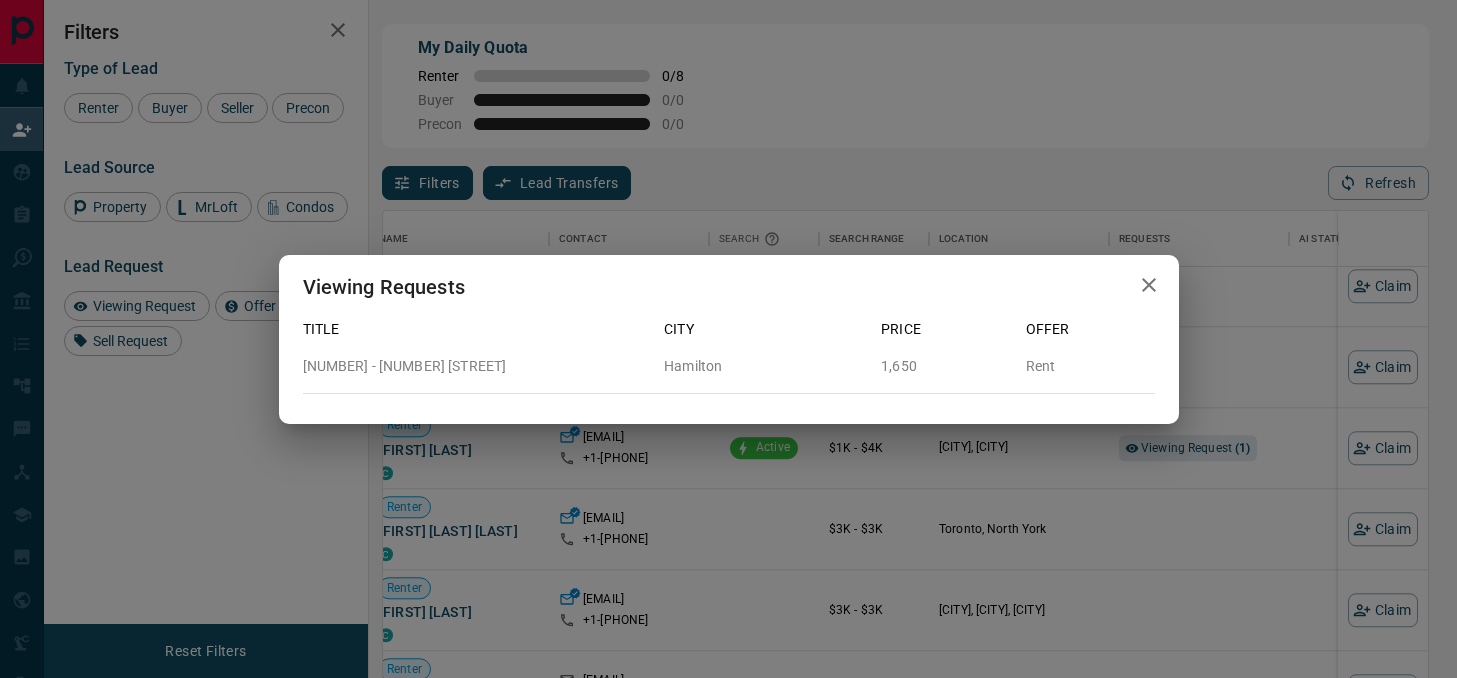 click 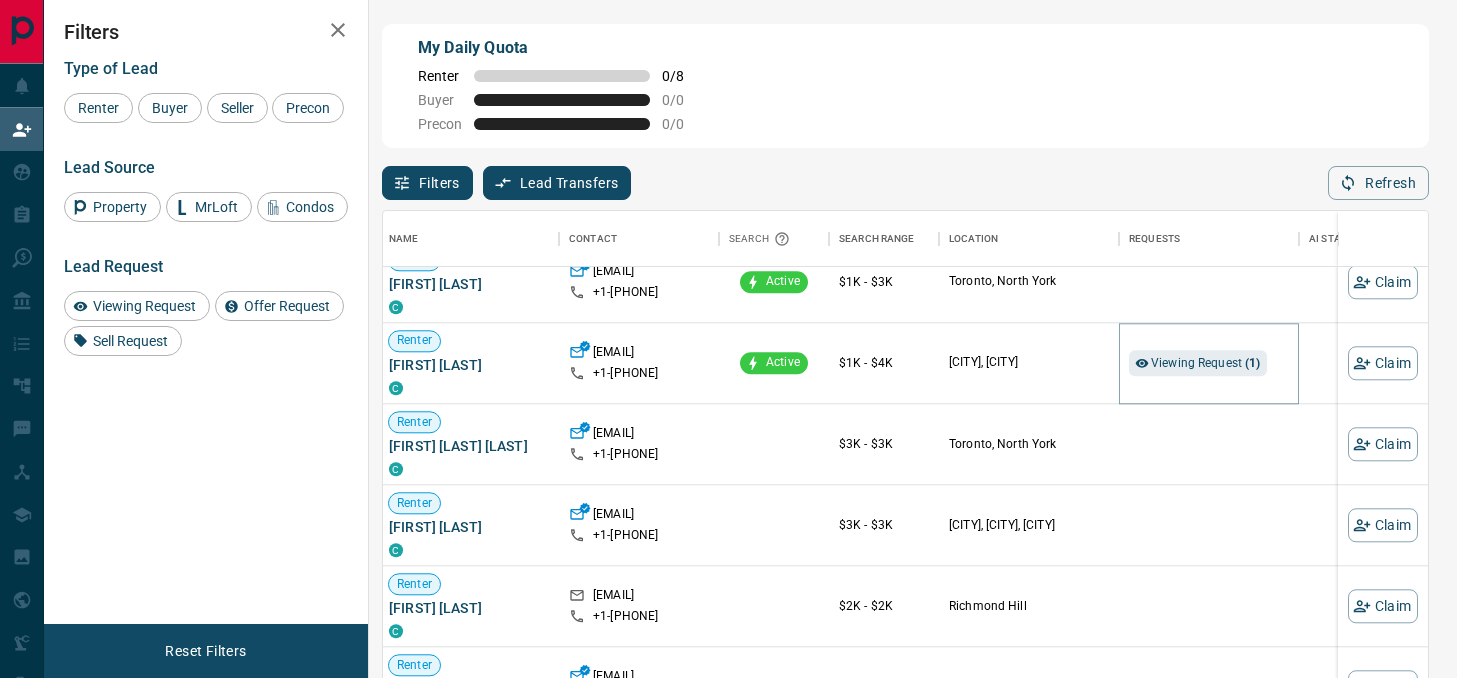 scroll, scrollTop: 1926, scrollLeft: 385, axis: both 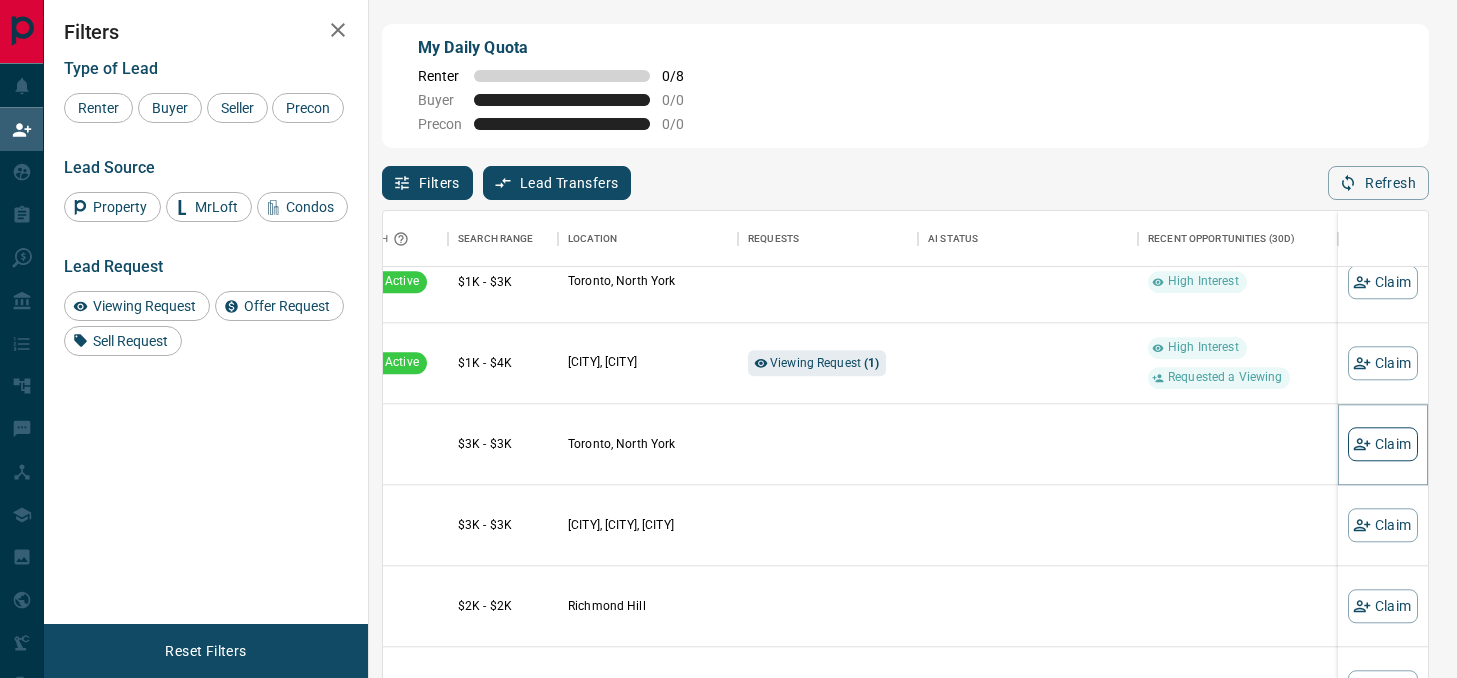 click on "Claim" at bounding box center [1383, 444] 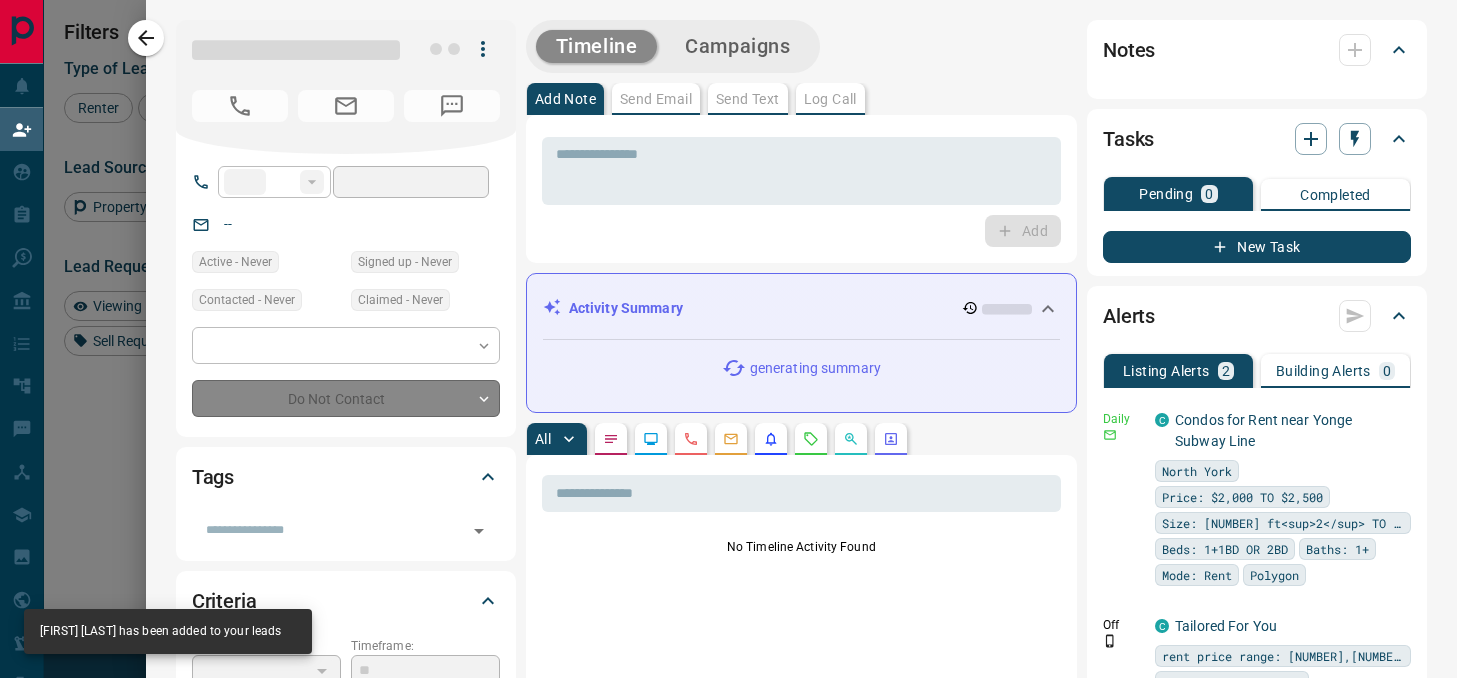 type on "**" 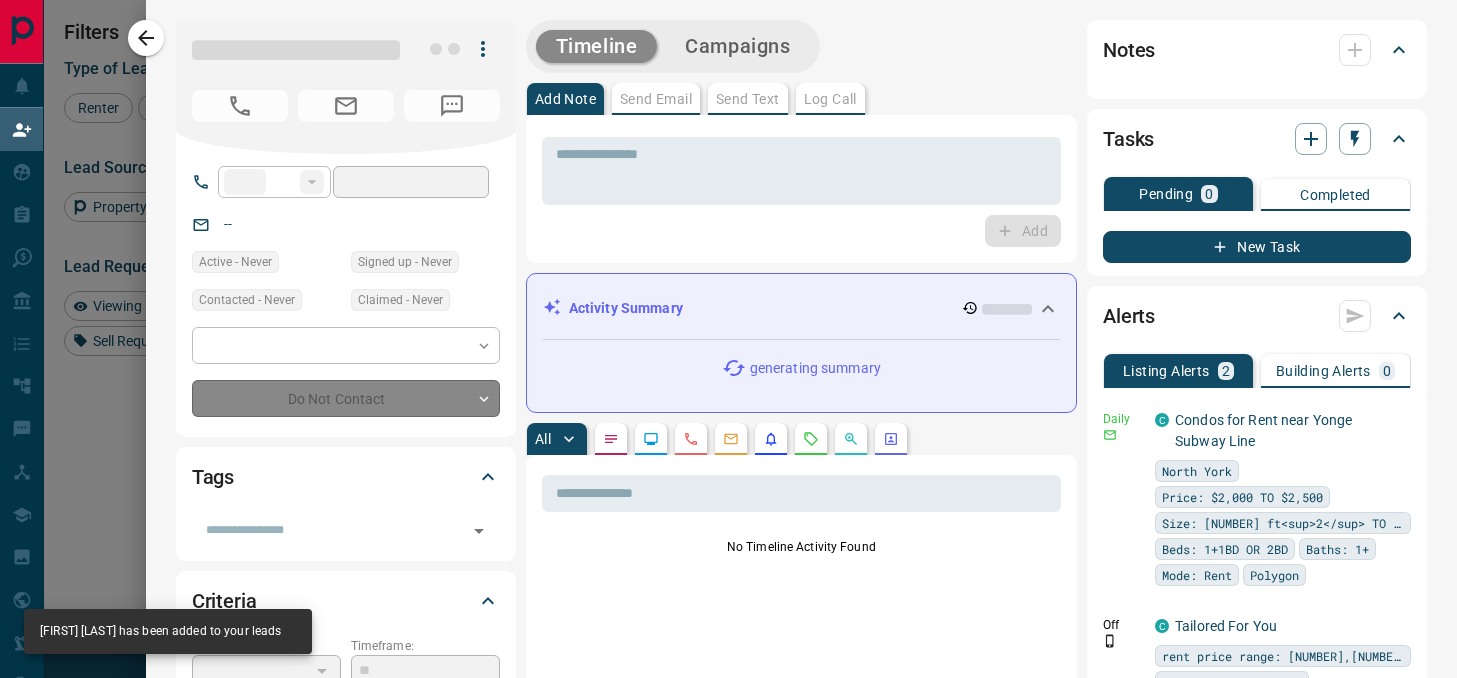 type on "**********" 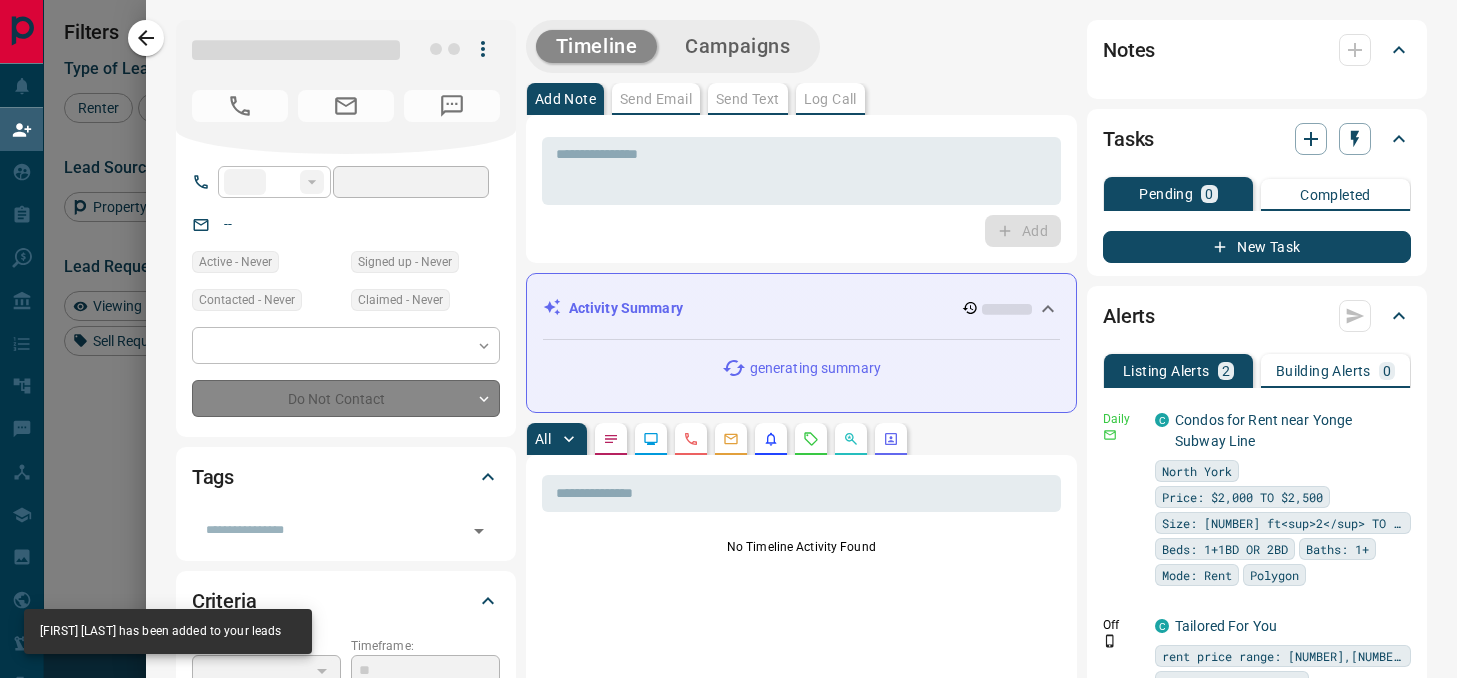 type on "**********" 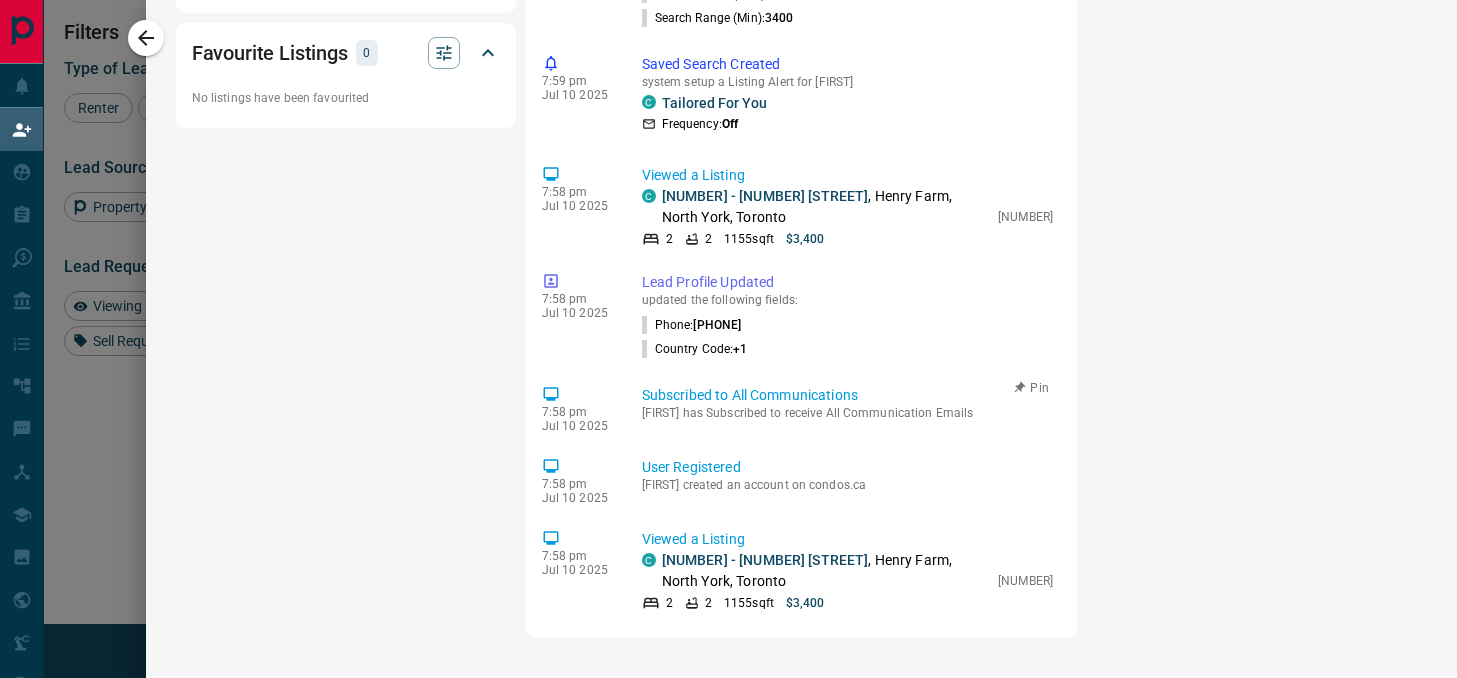 scroll, scrollTop: 0, scrollLeft: 0, axis: both 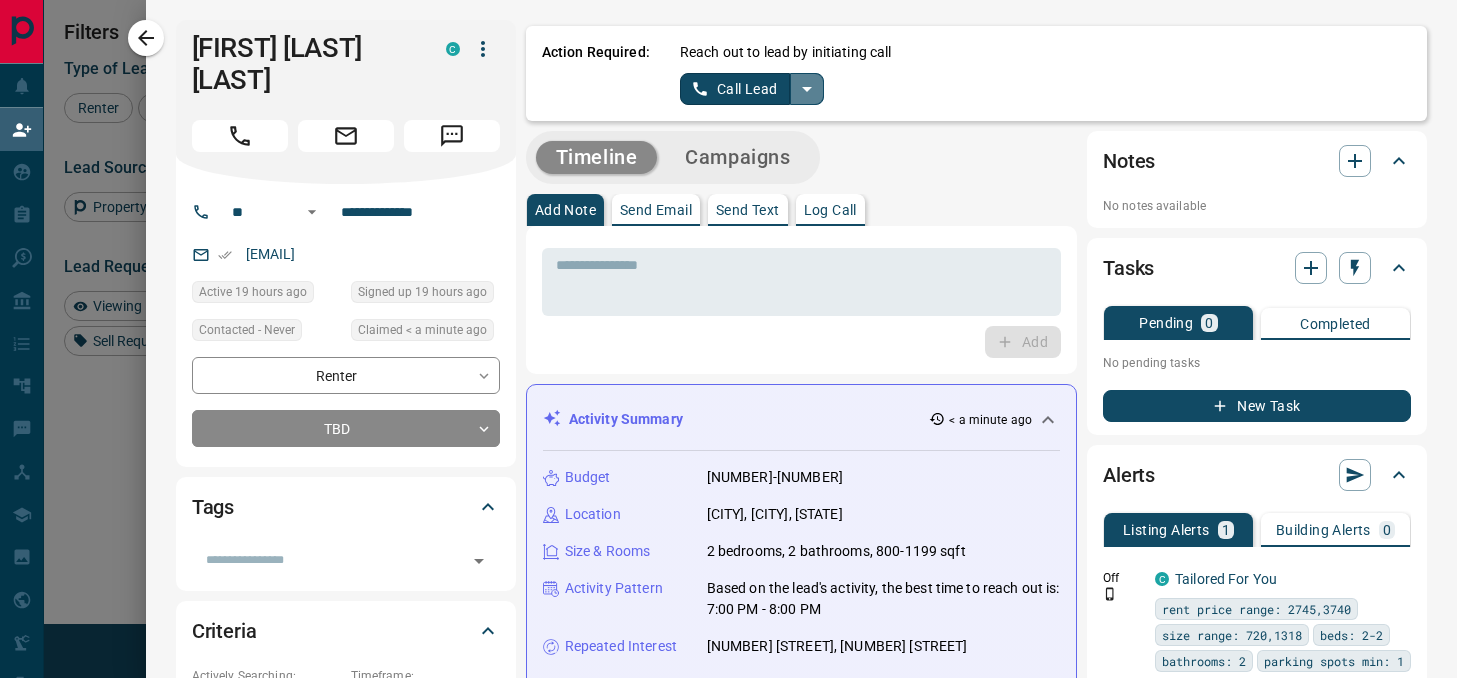 click 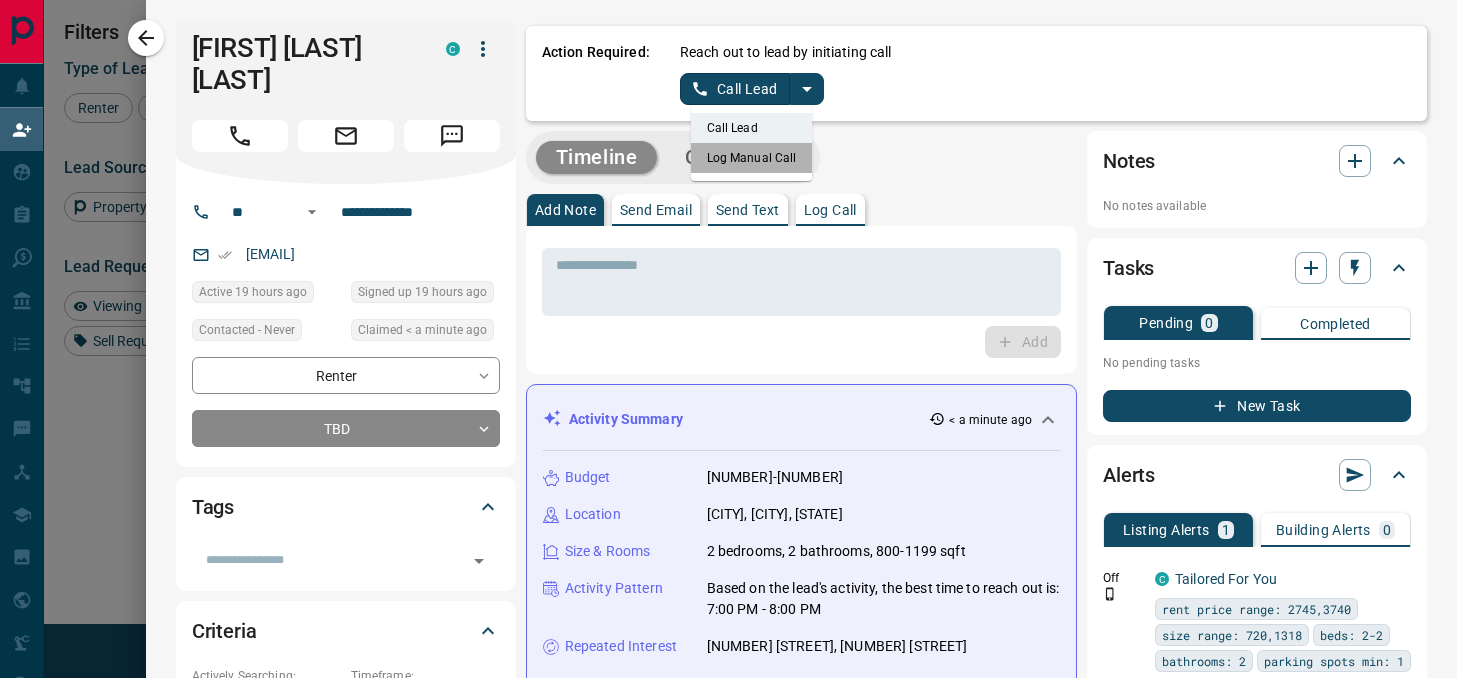 click on "Log Manual Call" at bounding box center [752, 158] 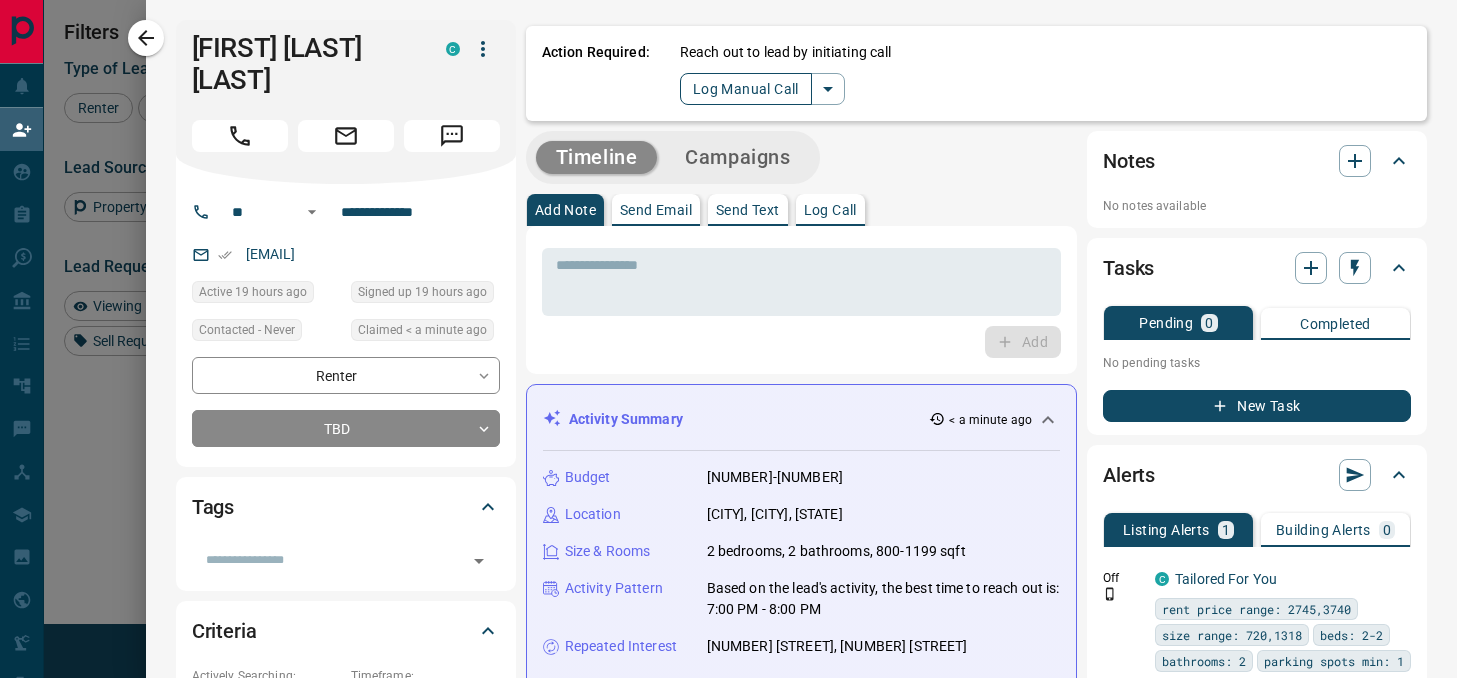 click on "Log Manual Call" at bounding box center (746, 89) 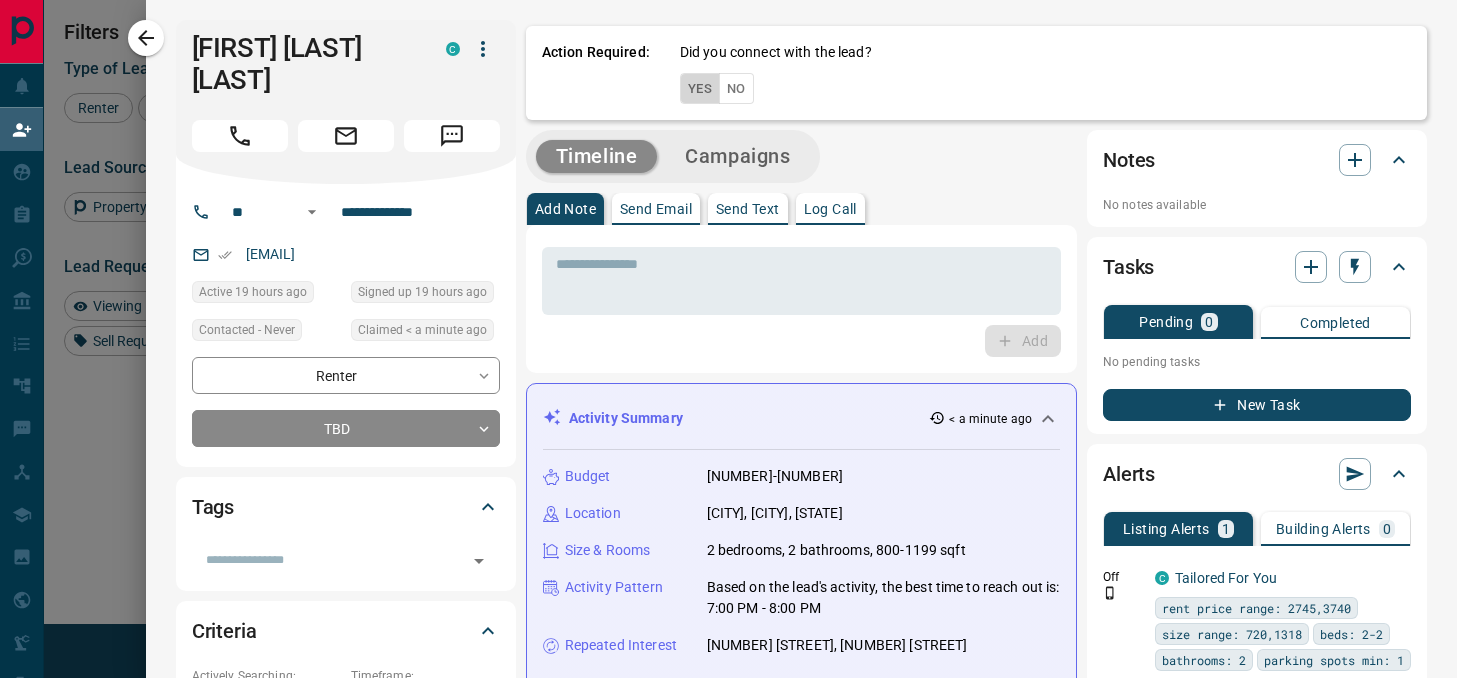 click on "Yes" at bounding box center (700, 88) 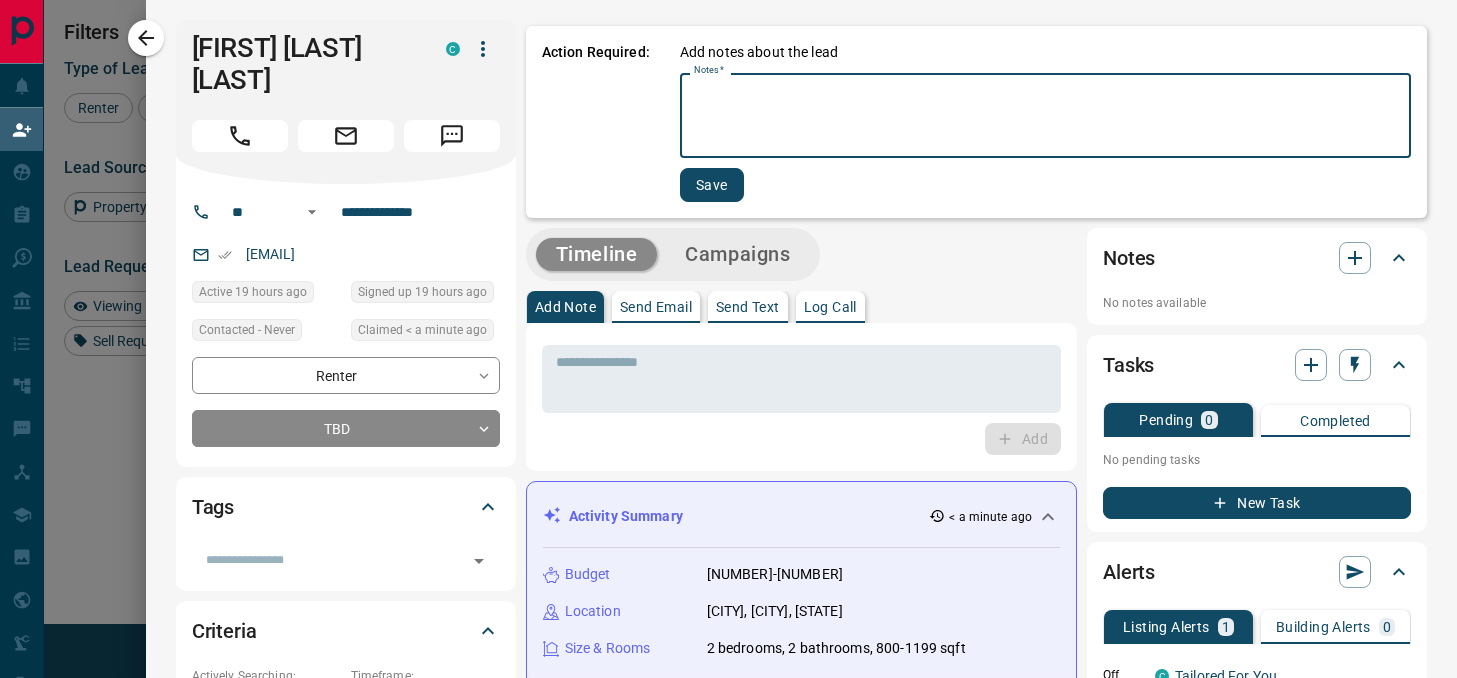 click on "Notes   *" at bounding box center (1045, 116) 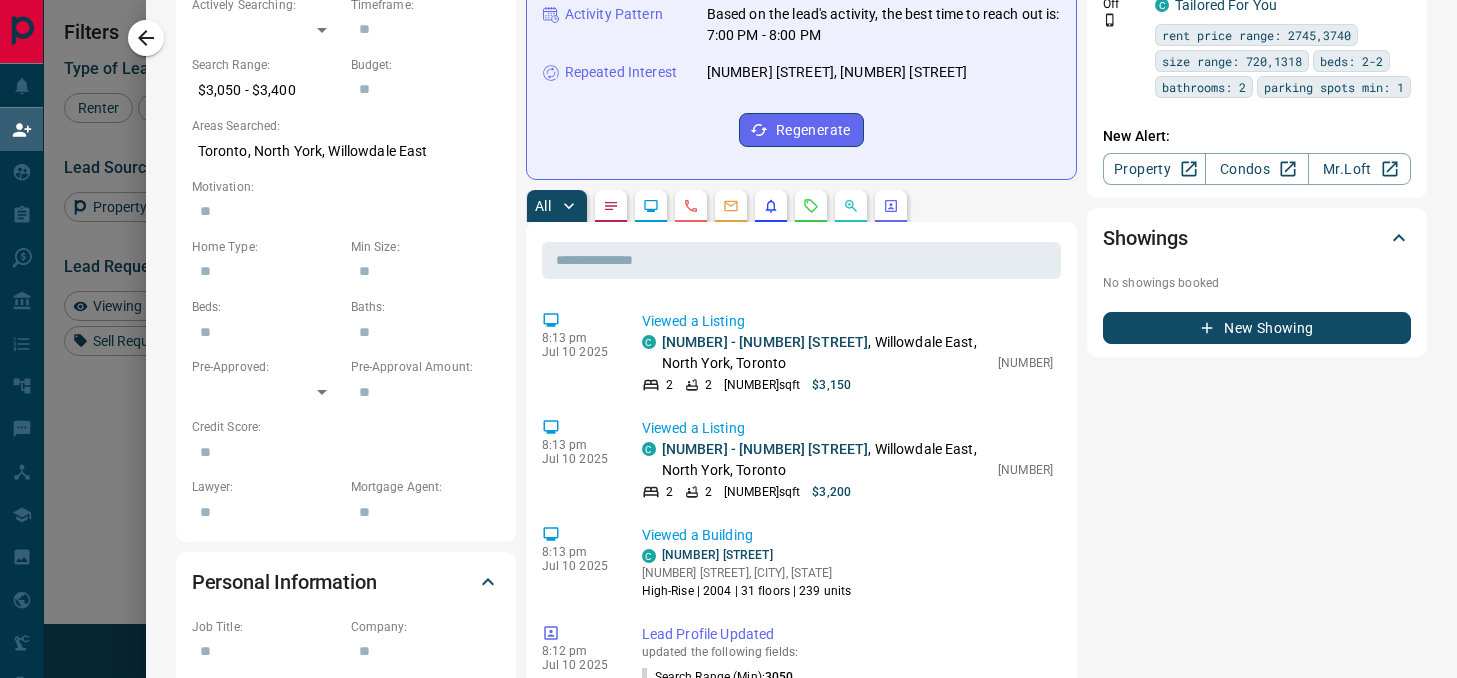 scroll, scrollTop: 0, scrollLeft: 0, axis: both 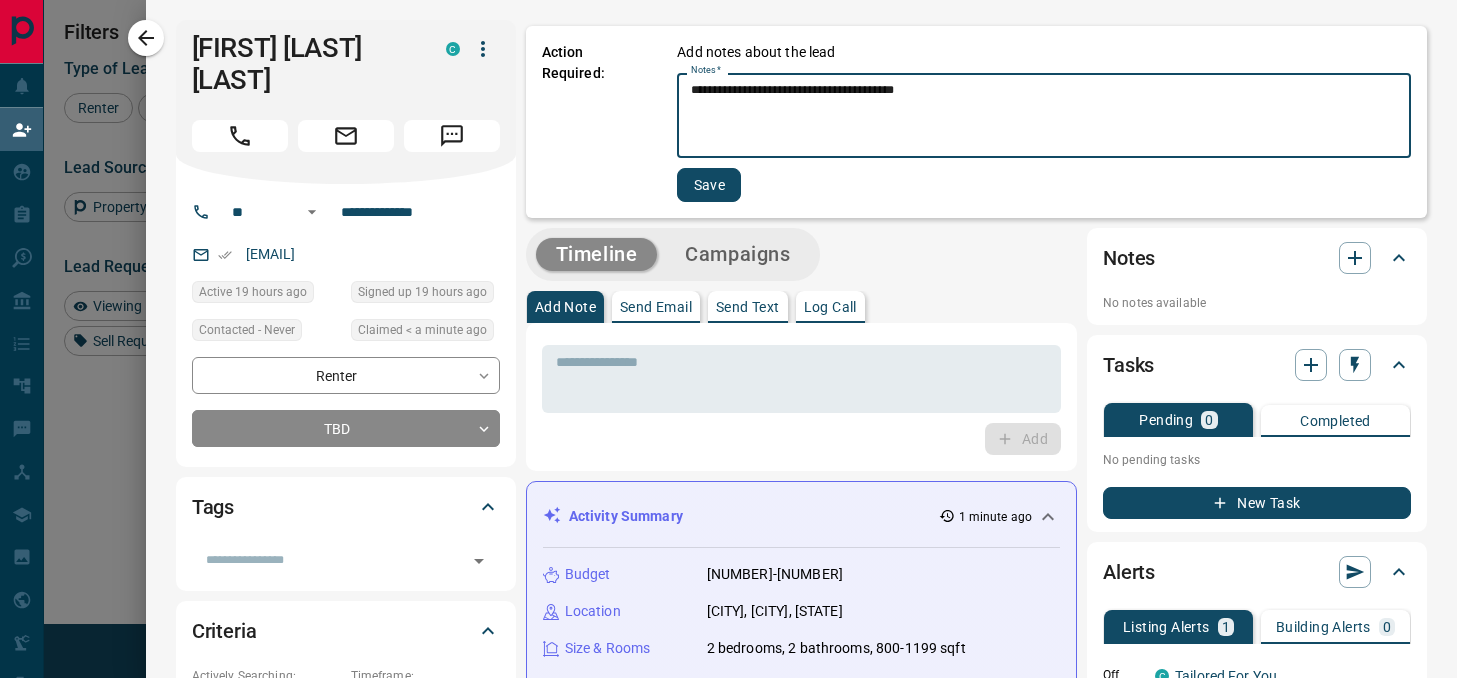 type on "**********" 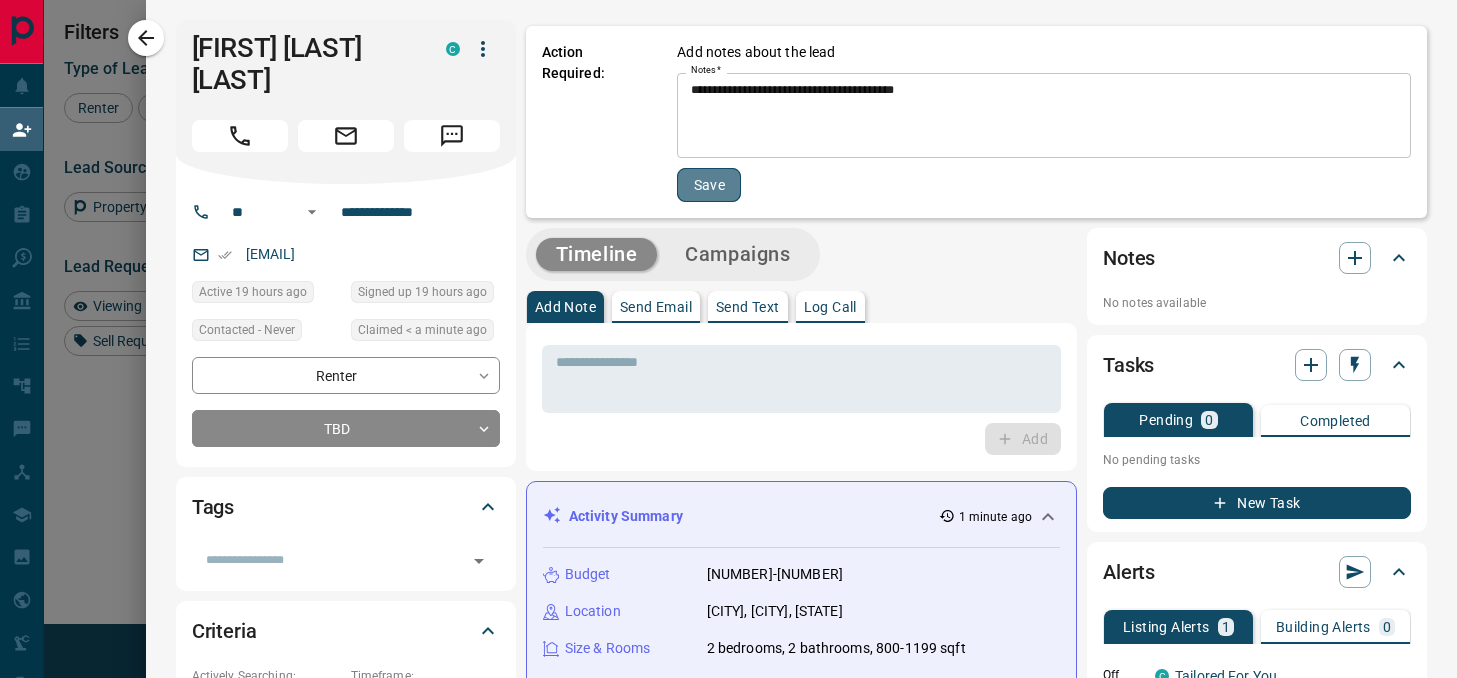 click on "Save" at bounding box center (709, 185) 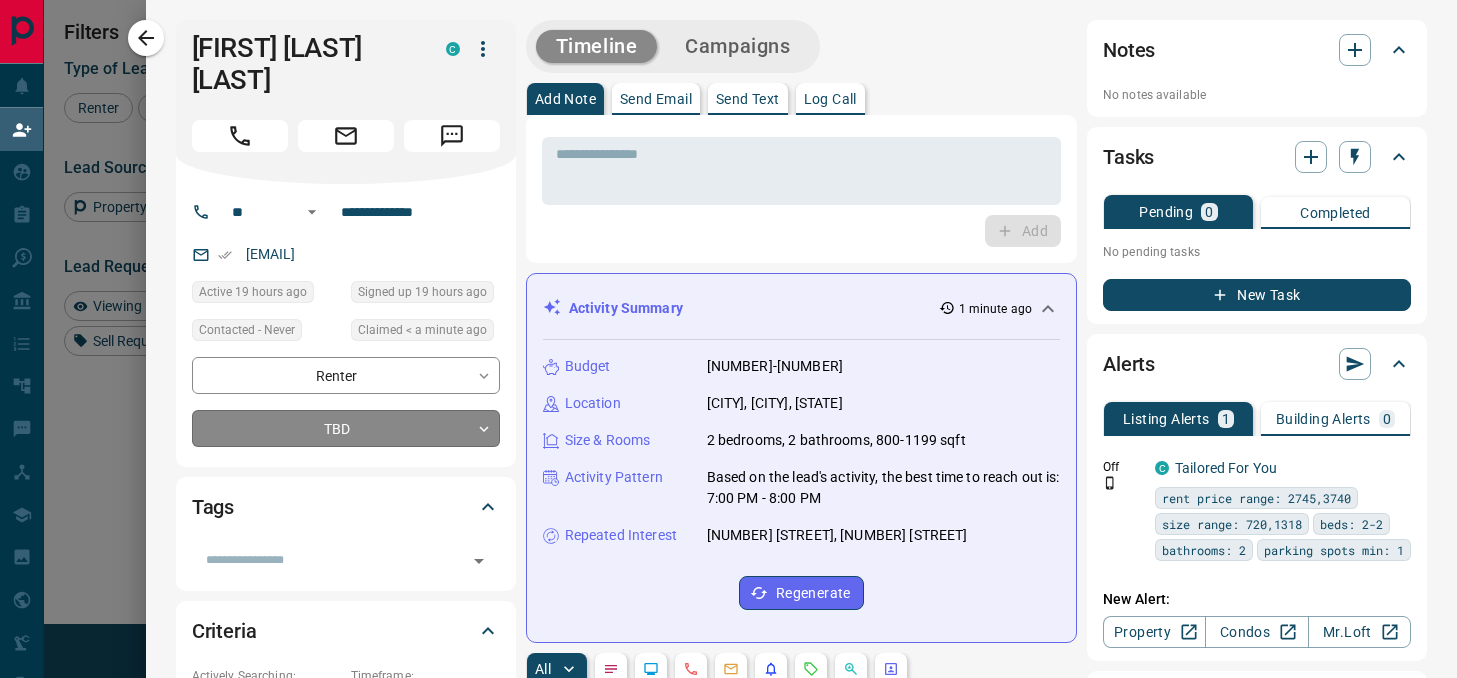 click on "Lead Transfers Claim Leads My Leads Tasks Opportunities Deals Campaigns Automations Messages Broker Bay Training Media Services Agent Resources Precon Worksheet Mobile Apps Disclosure Logout My Daily Quota Renter [FIRST] [LAST] C [EMAIL] +[PHONE] $[PRICE] - $[PRICE] [CITY], [CITY] Renter [FIRST] [LAST] C [EMAIL] +[PHONE] $[PRICE] - $[PRICE] [CITY], [CITY], [CITY], +[NUMBER] Renter [FIRST] [LAST] C [EMAIL] +[PHONE] Active $[PRICE] - $[PRICE] [CITY], [CITY] High Interest Renter [FIRST] [LAST] C [EMAIL] +[PHONE] Active $[PRICE] - $[PRICE] [CITY], [CITY] Viewing Request   ( [NUMBER] ) High Interest Requested a Viewing Renter [FIRST] [LAST] C [EMAIL] $[PRICE] - $[PRICE] [CITY], [CITY] Renter [FIRST] [LAST] C [EMAIL] +[PHONE] $[PRICE] - $[PRICE] [CITY], [CITY], [CITY], East York Renter  [LAST] C [EMAIL] +[PHONE] C" at bounding box center [728, 291] 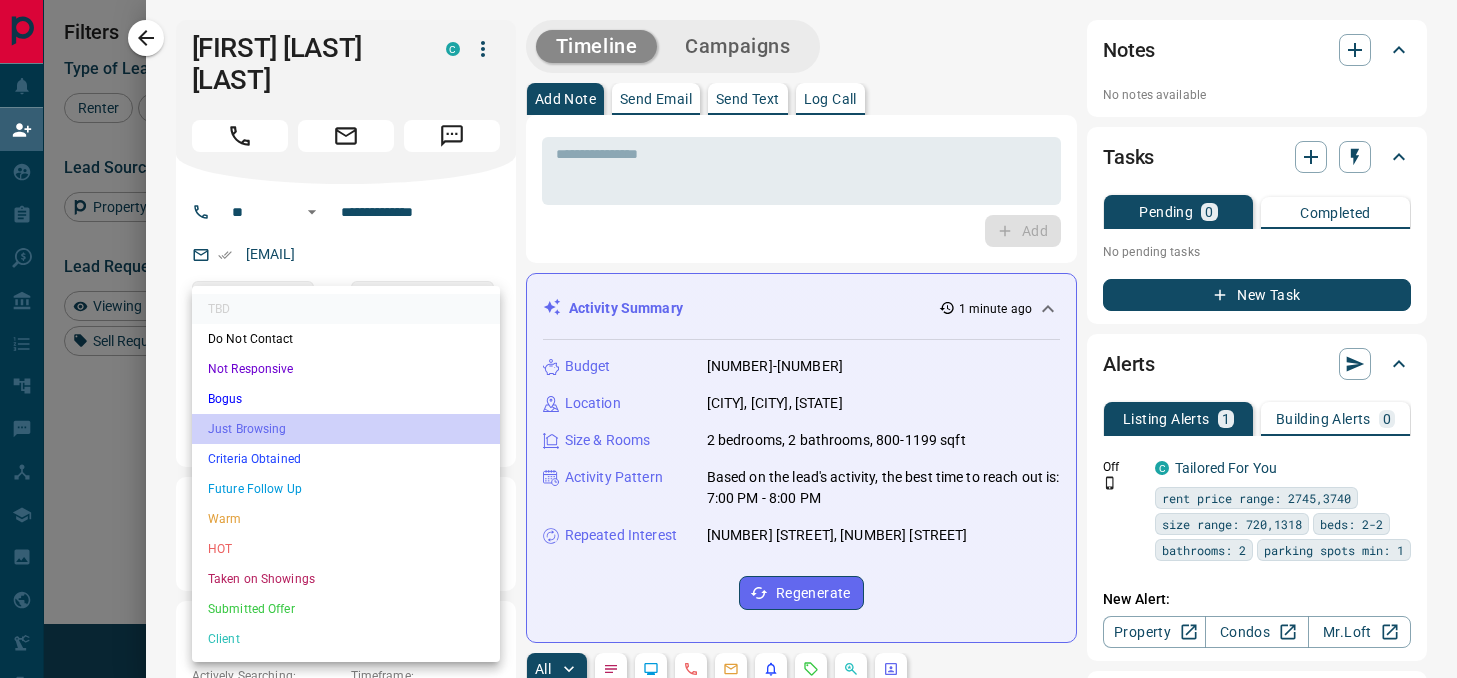 click on "Just Browsing" at bounding box center [346, 429] 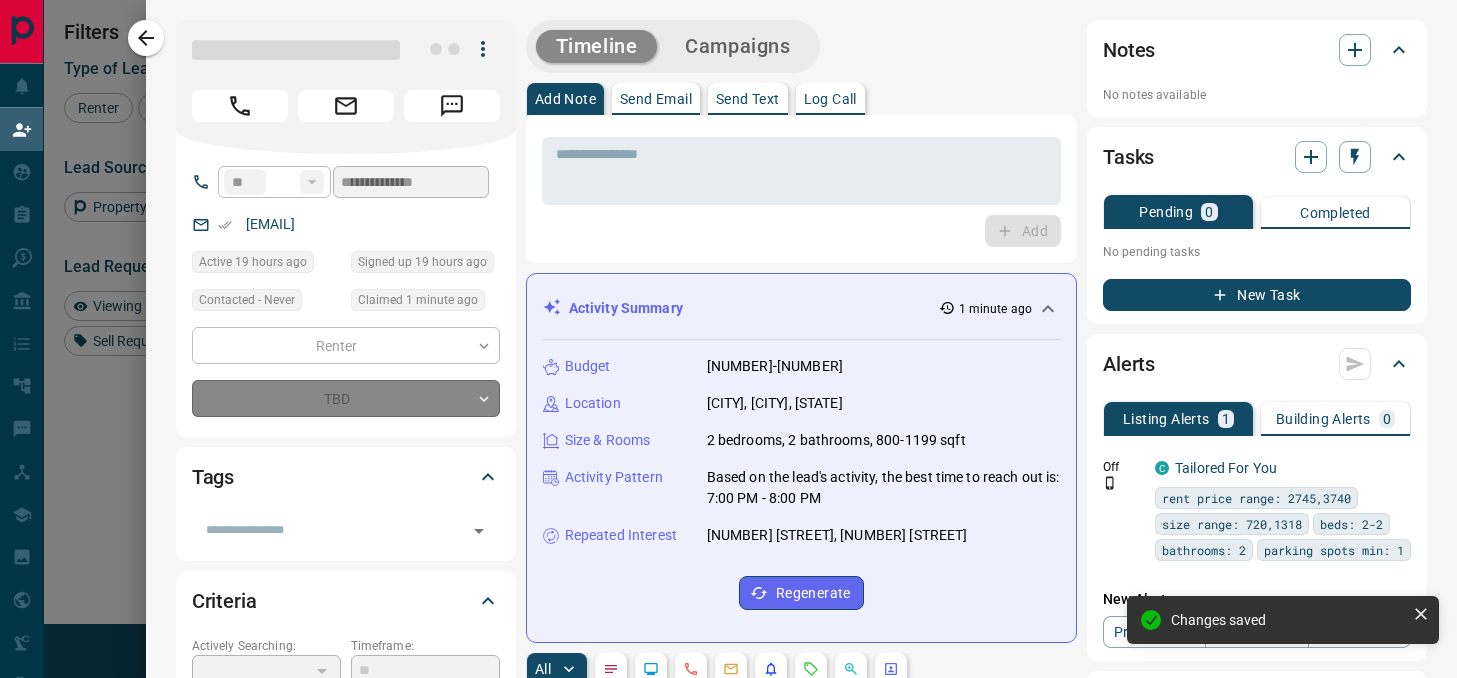 type on "*" 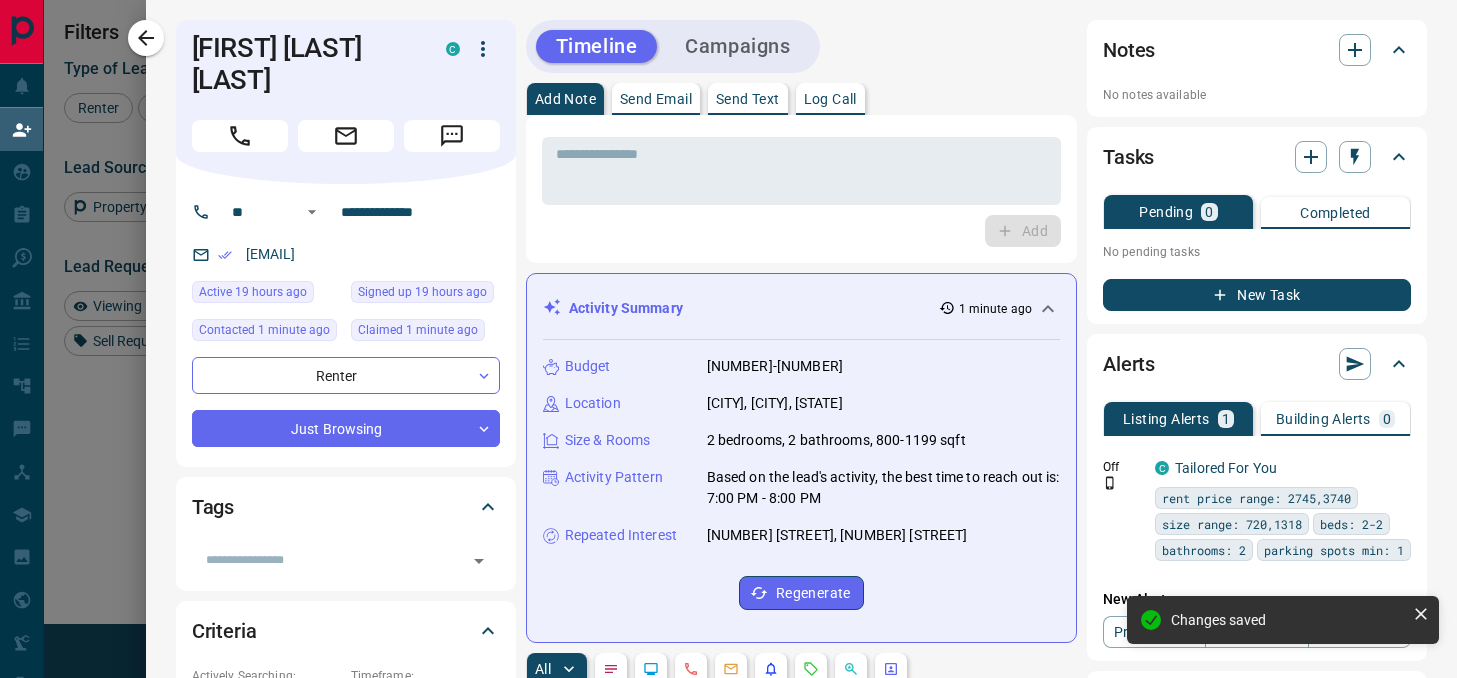 click on "New Task" at bounding box center (1257, 295) 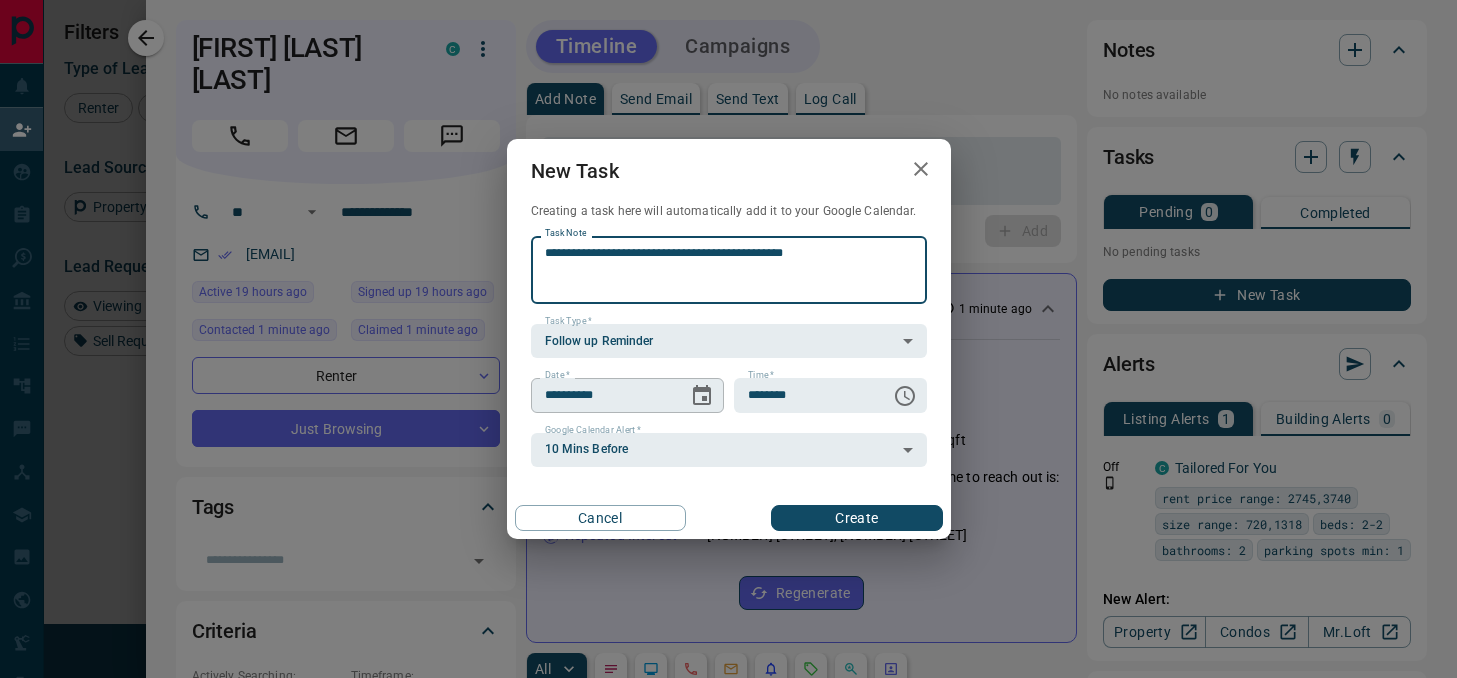 type on "**********" 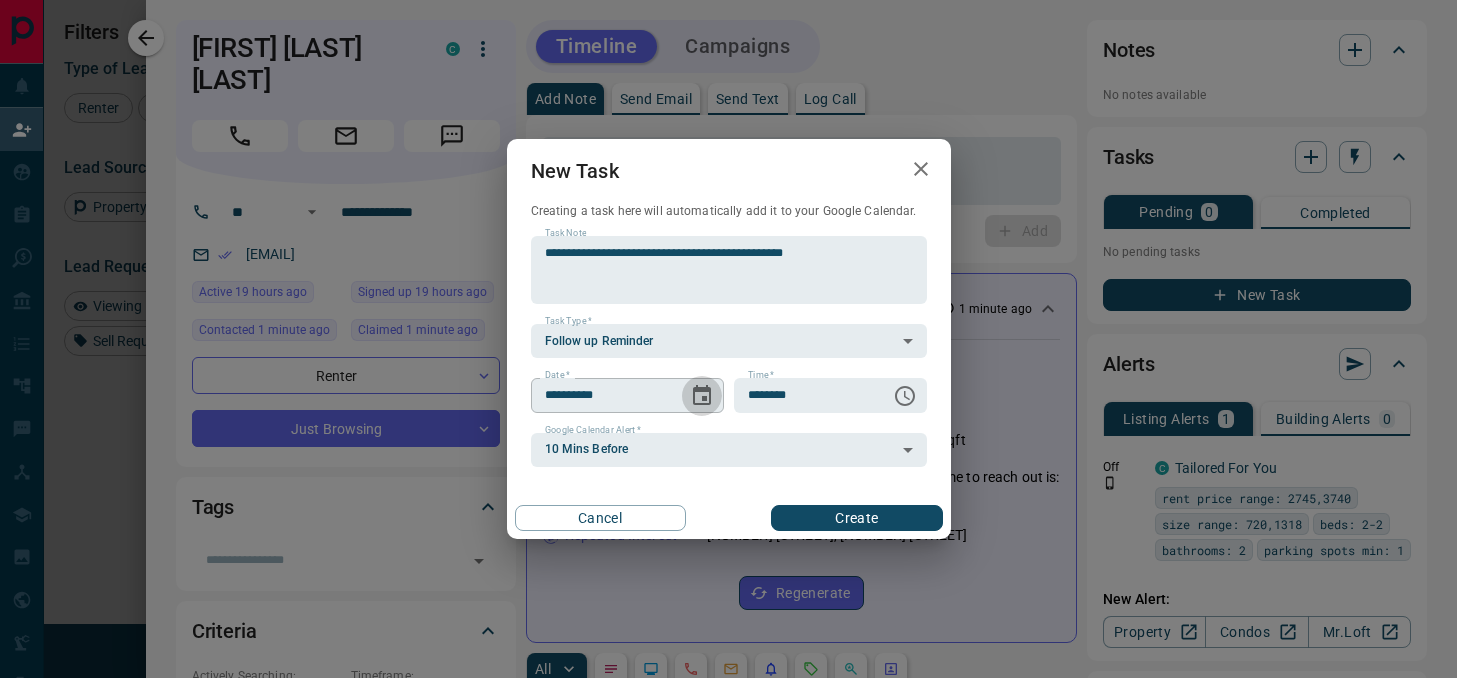 click 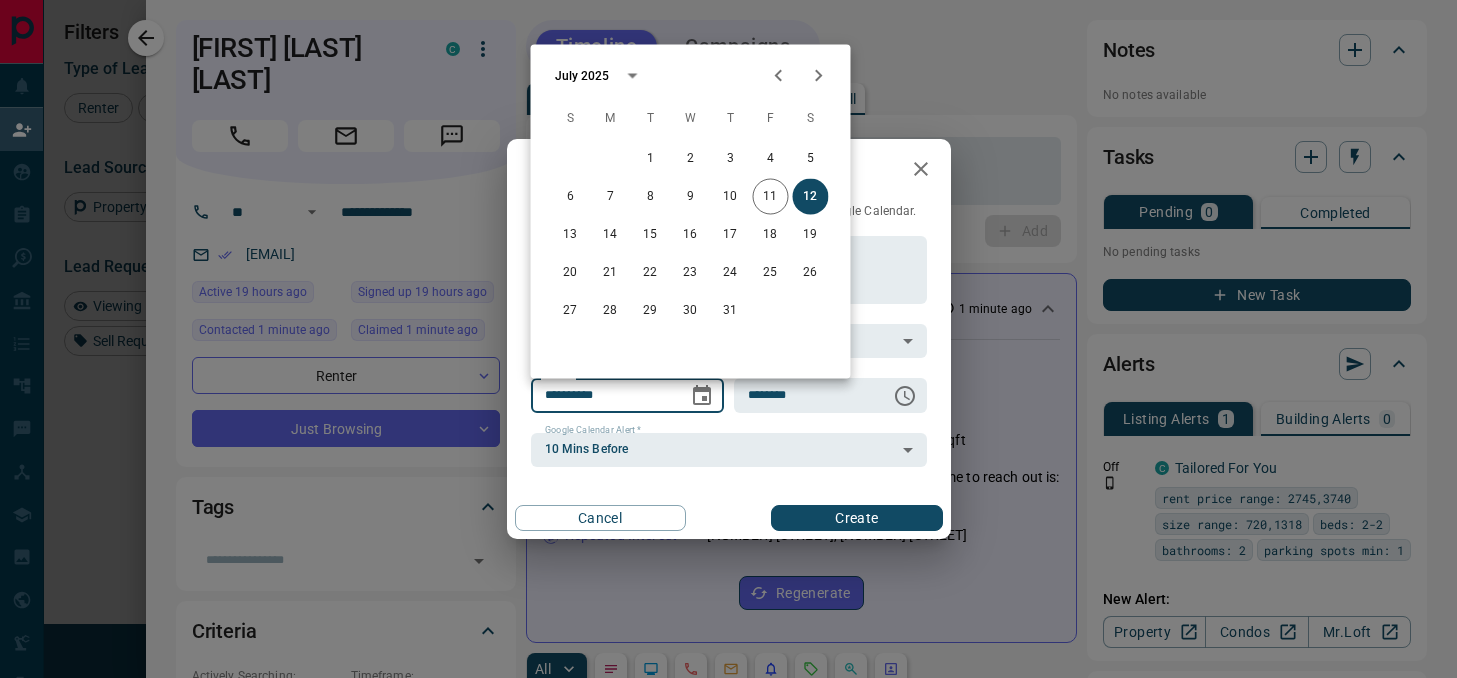 click 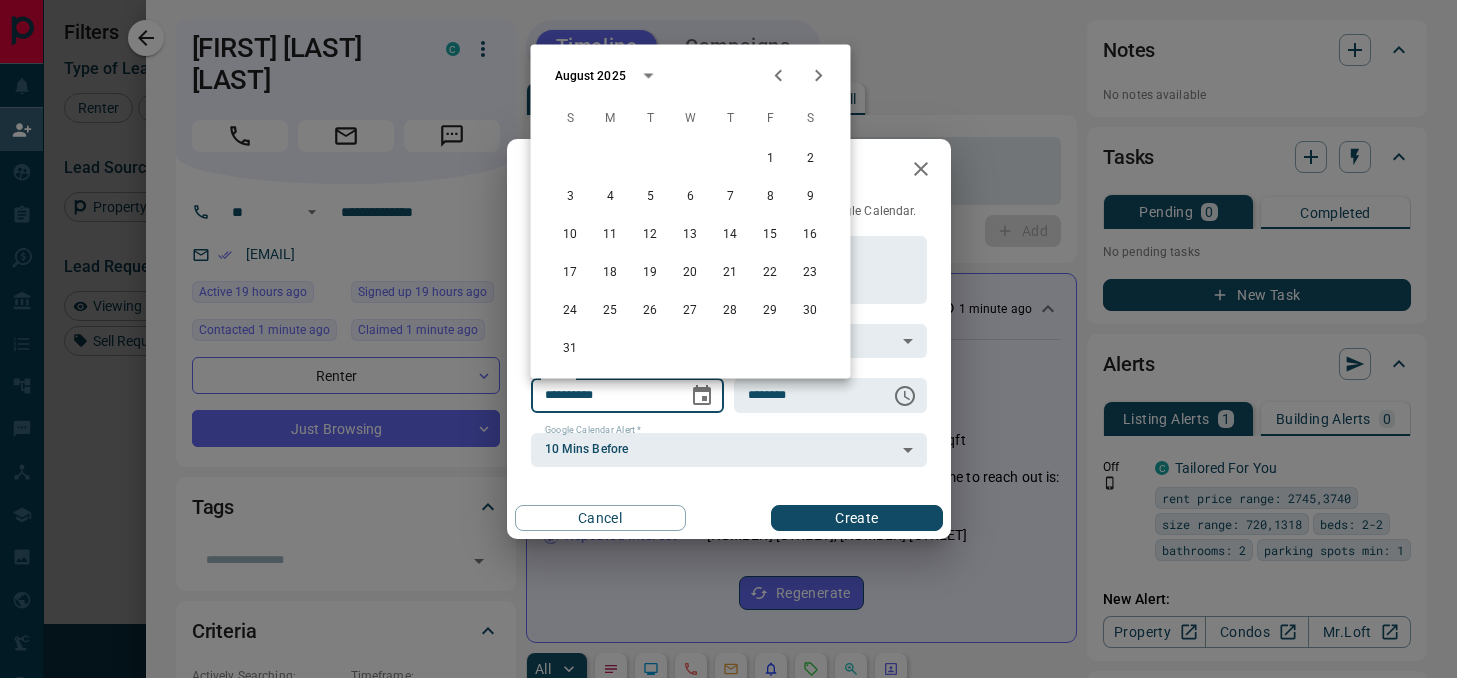 click 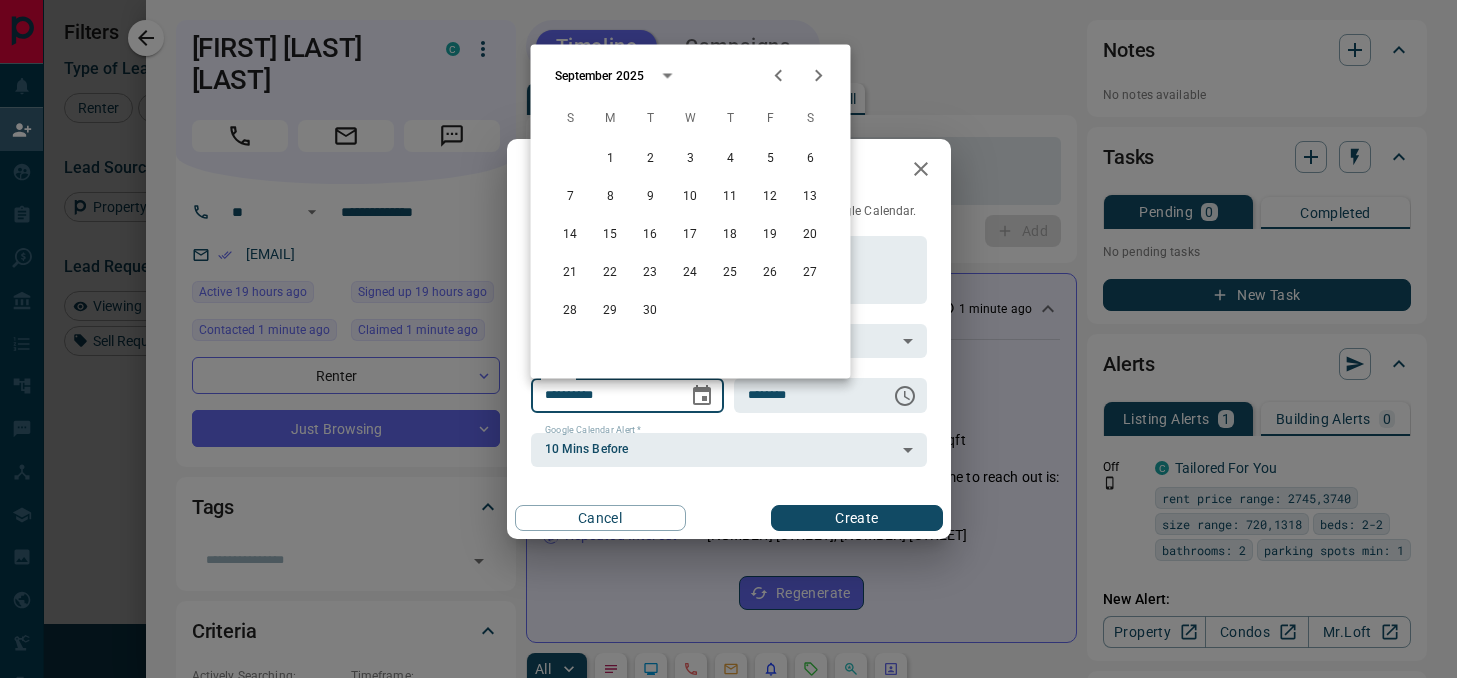 click 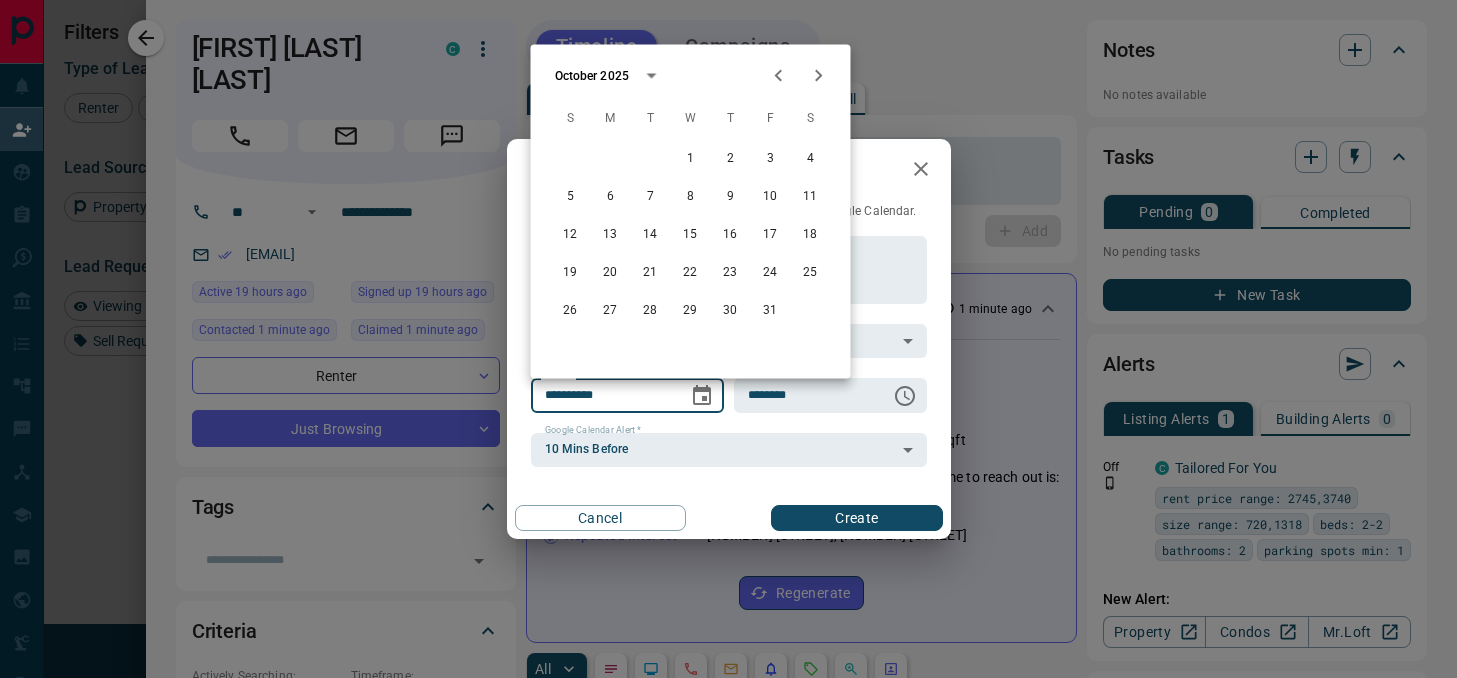 click 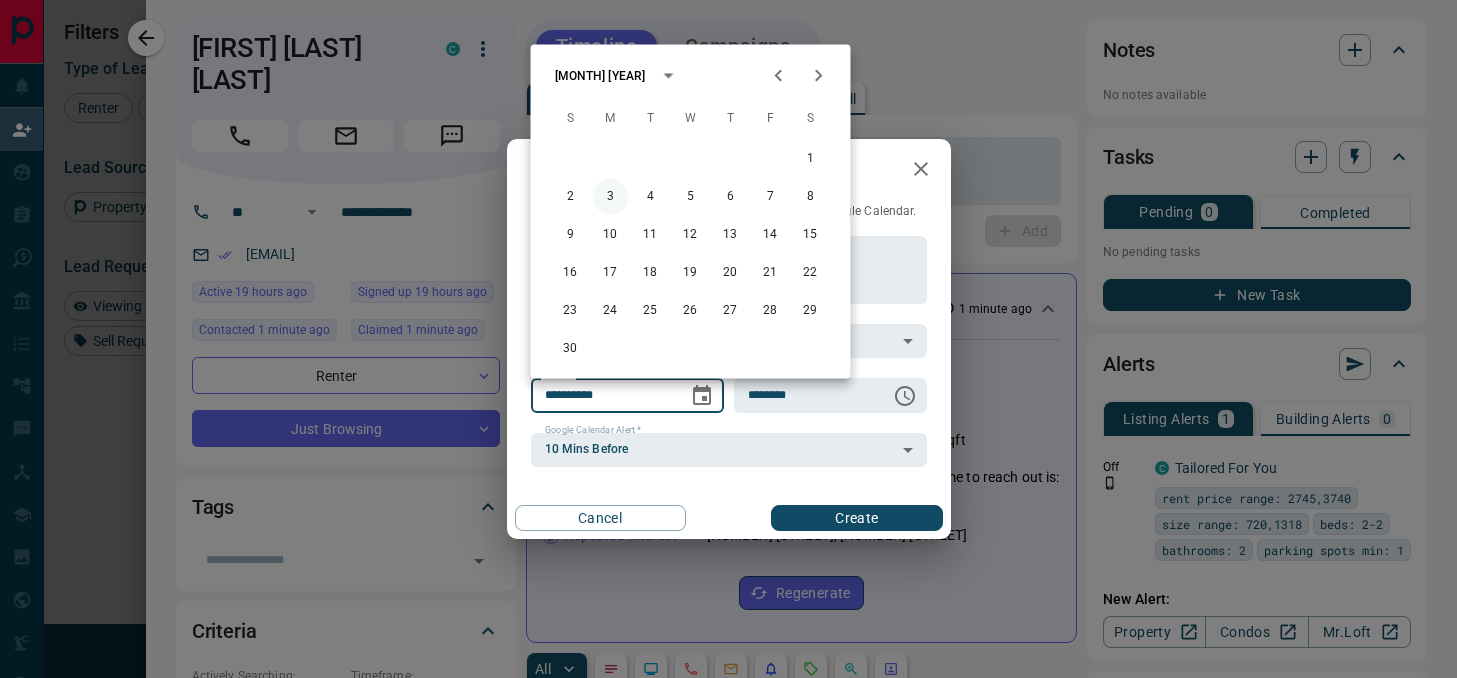 click on "3" at bounding box center (611, 197) 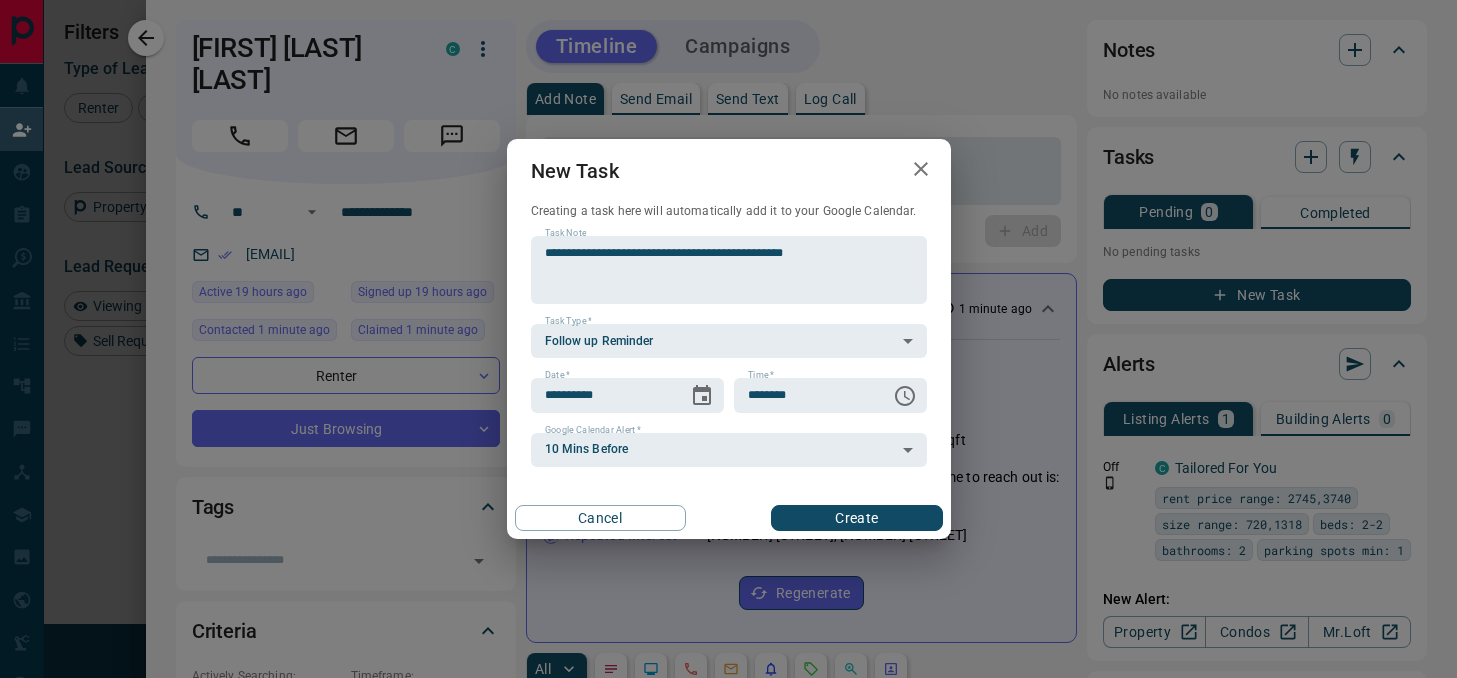 click on "Create" at bounding box center (856, 518) 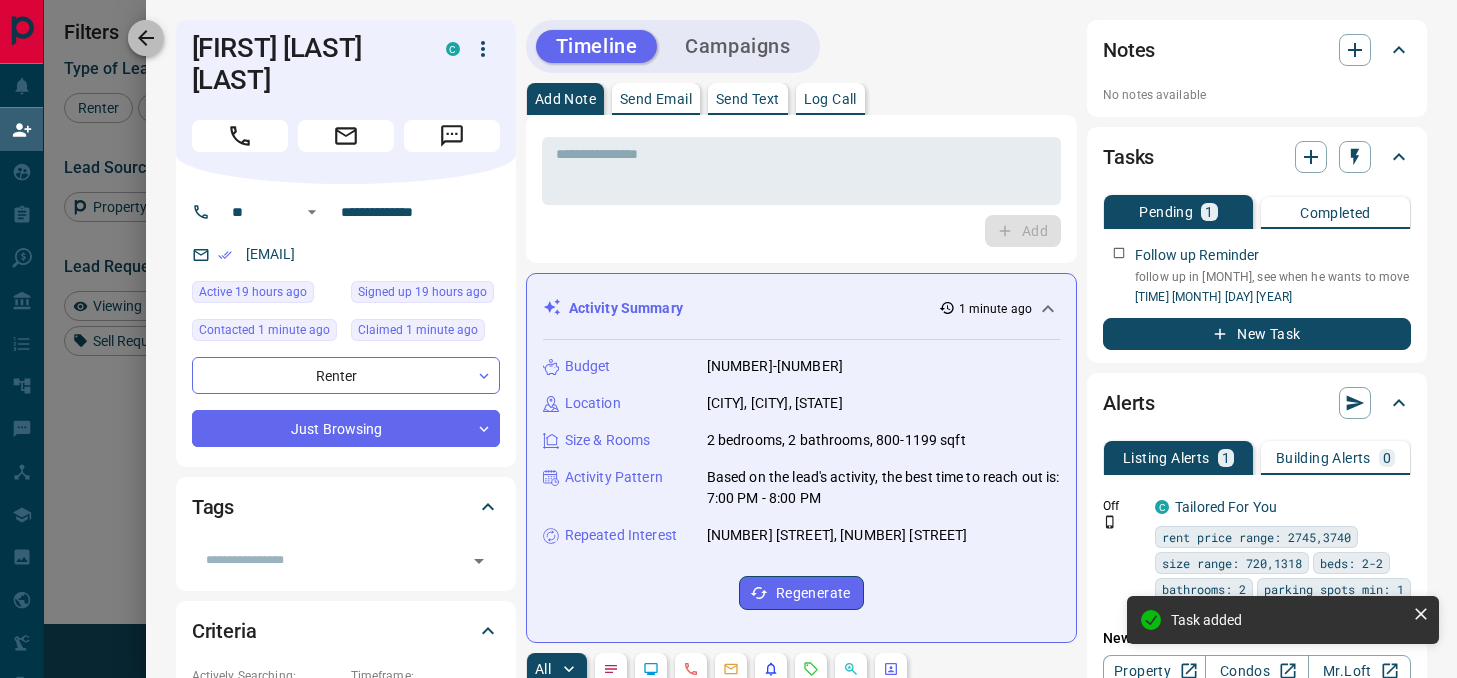 click 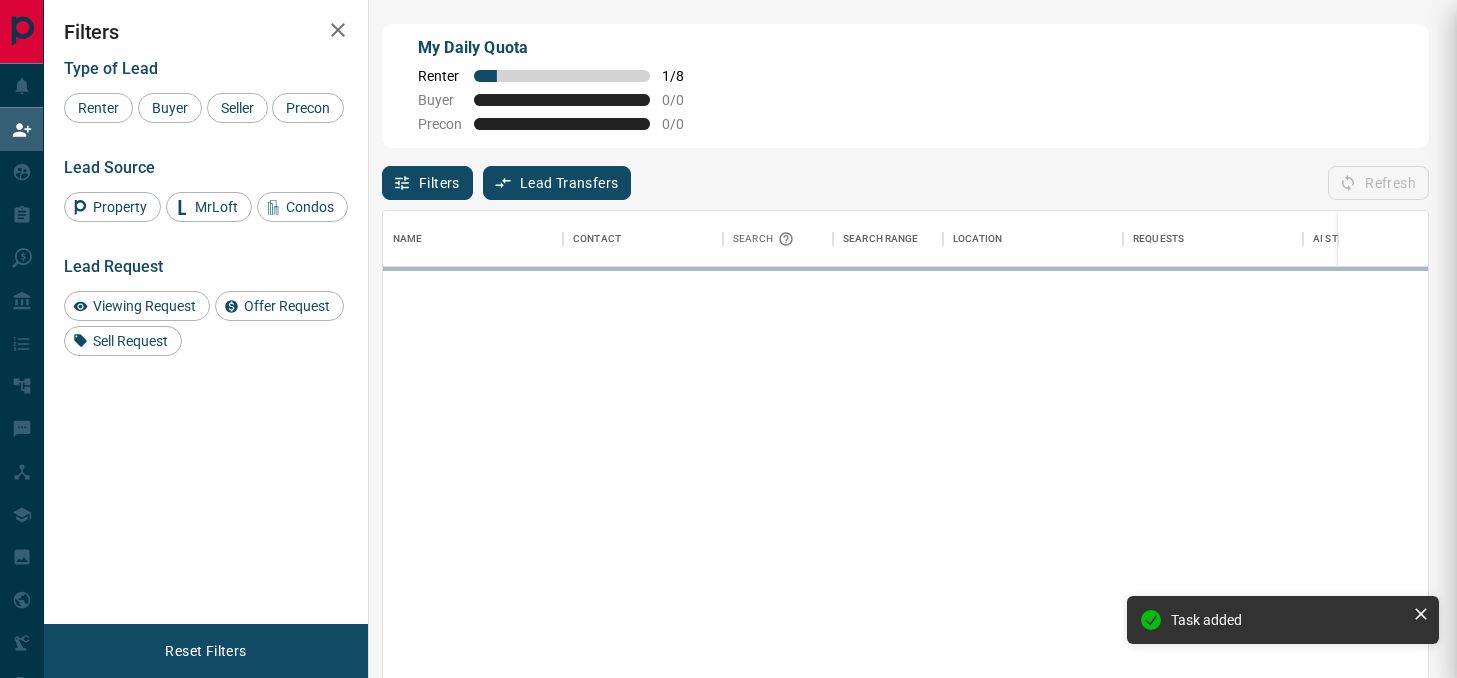 scroll, scrollTop: 0, scrollLeft: 1, axis: horizontal 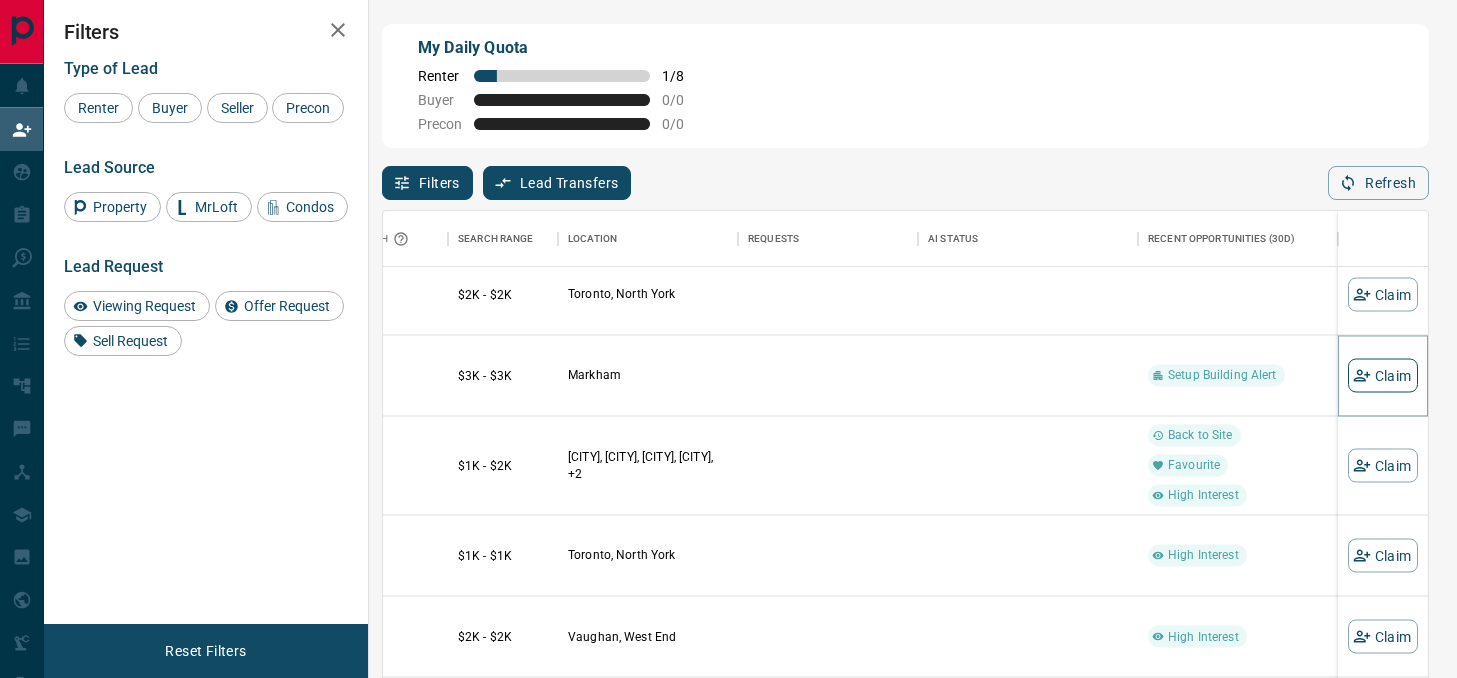 click on "Claim" at bounding box center (1383, 376) 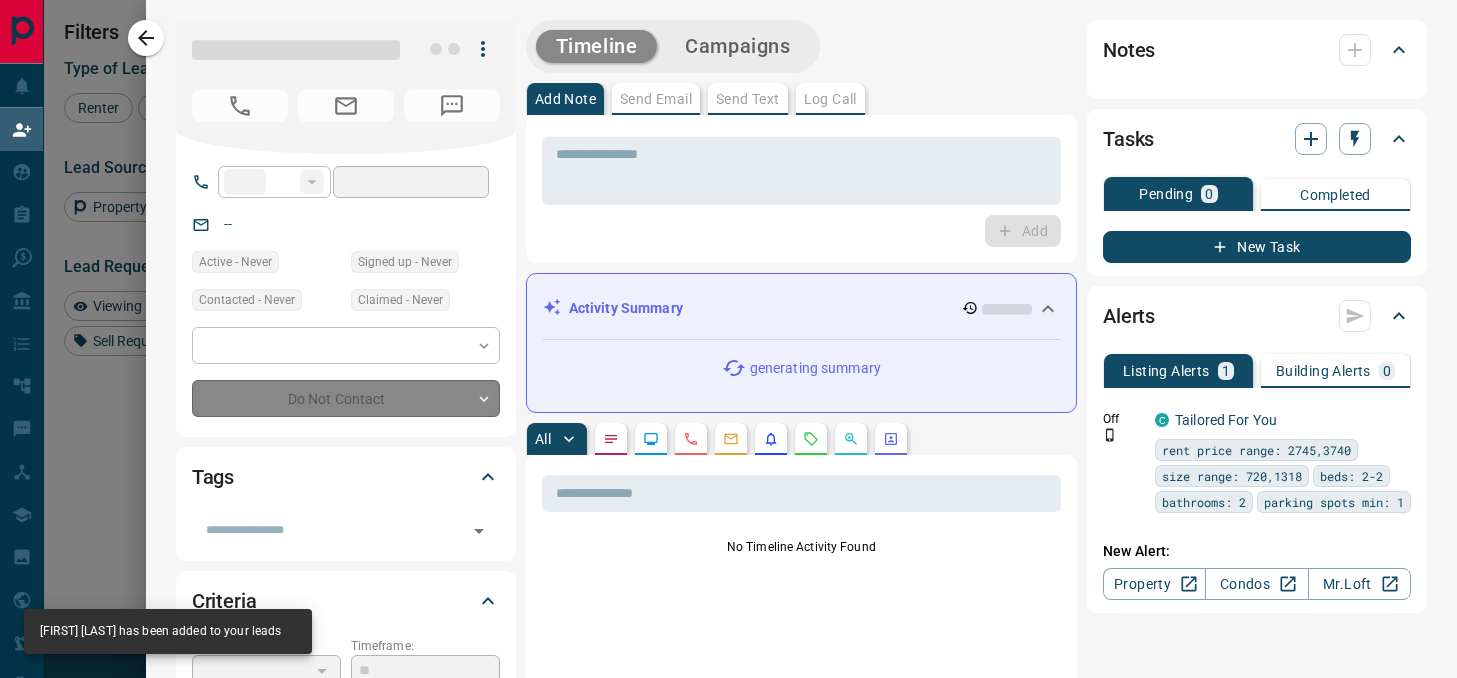 type on "**" 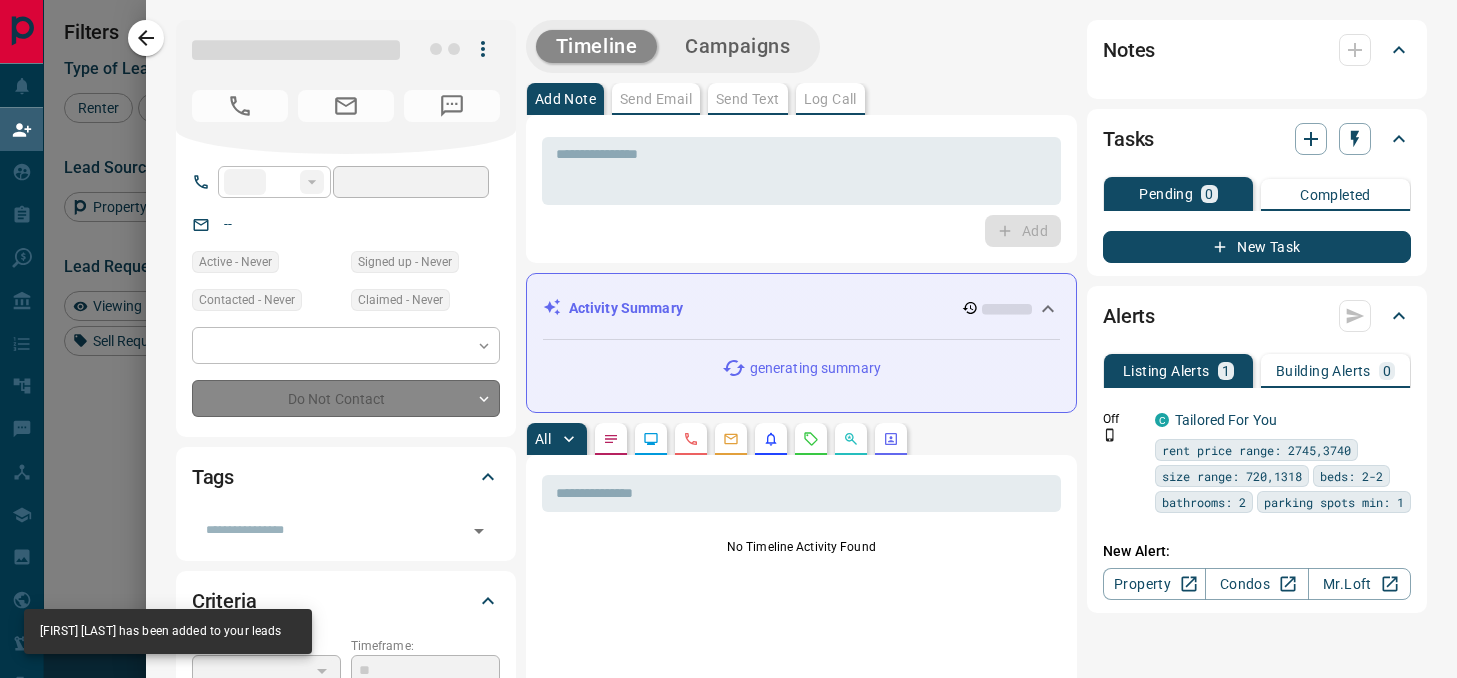 type on "**********" 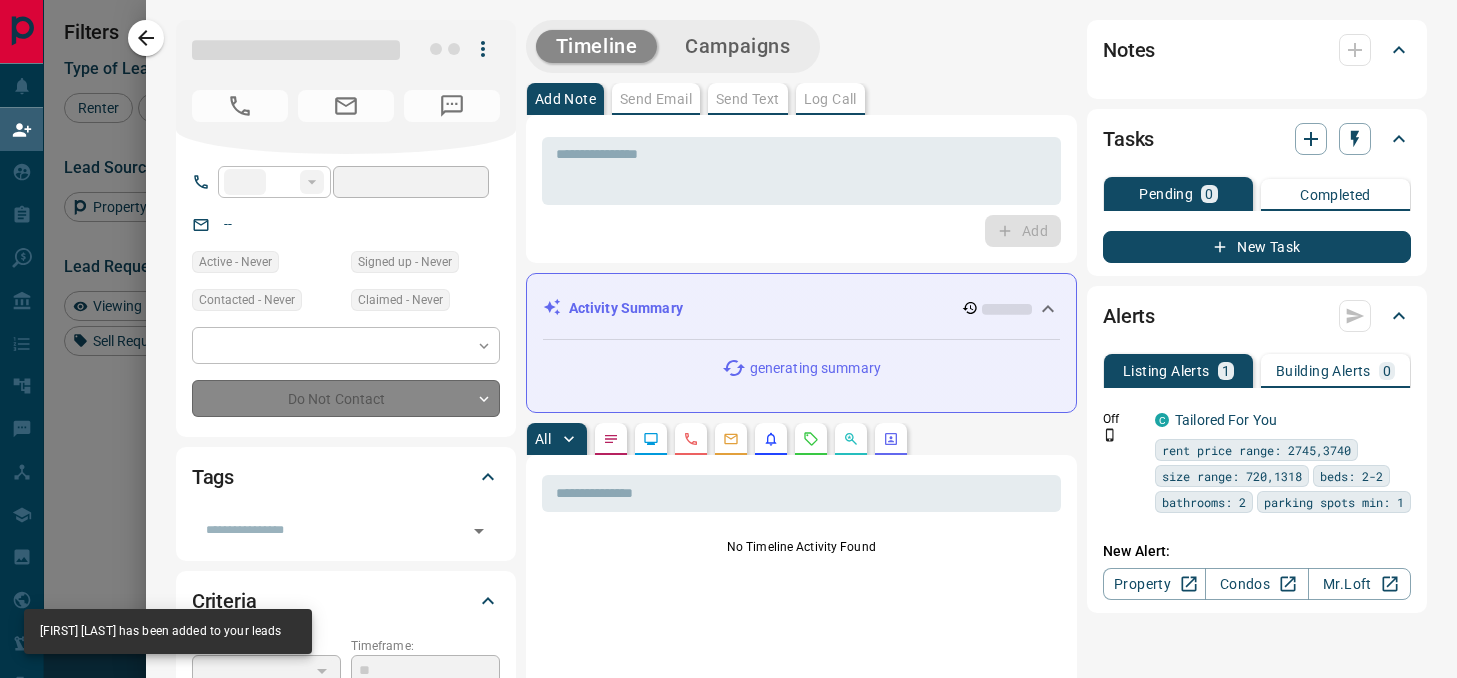 type on "**********" 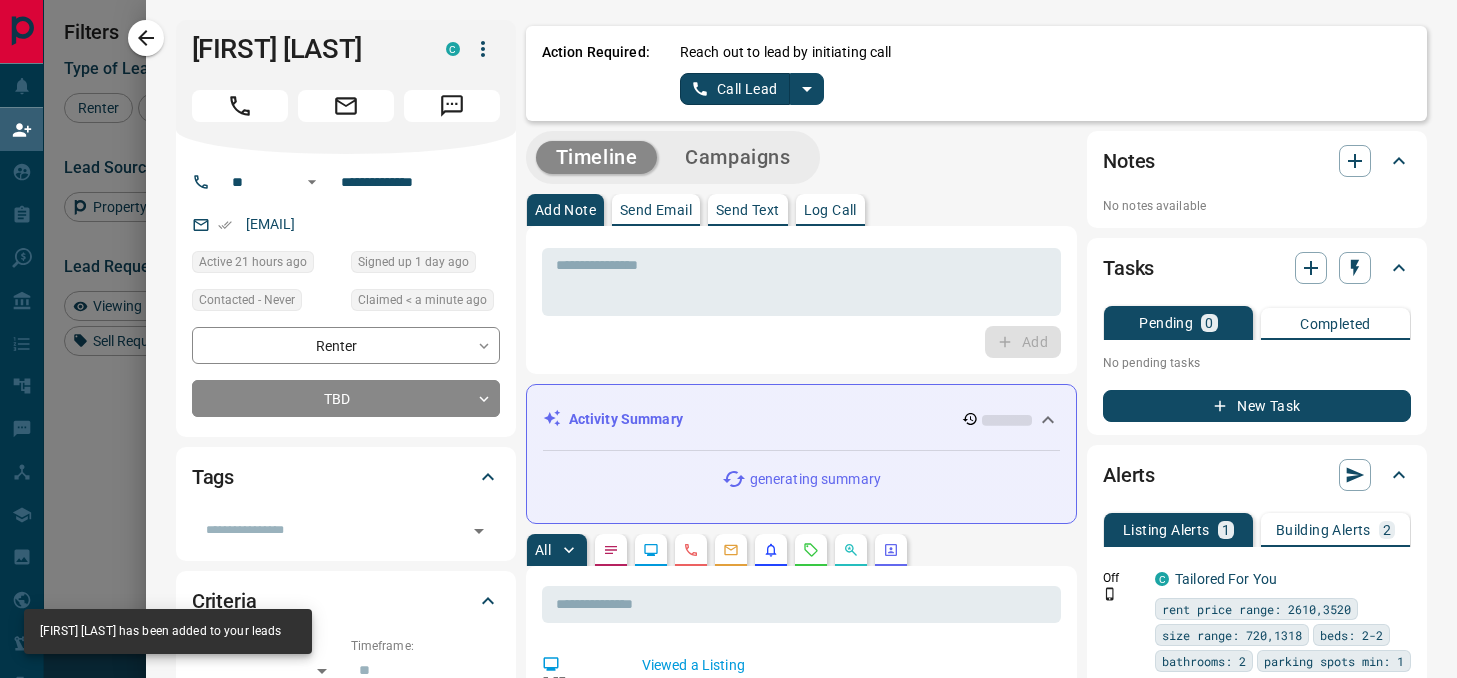 click on "* ​ Add" at bounding box center [801, 300] 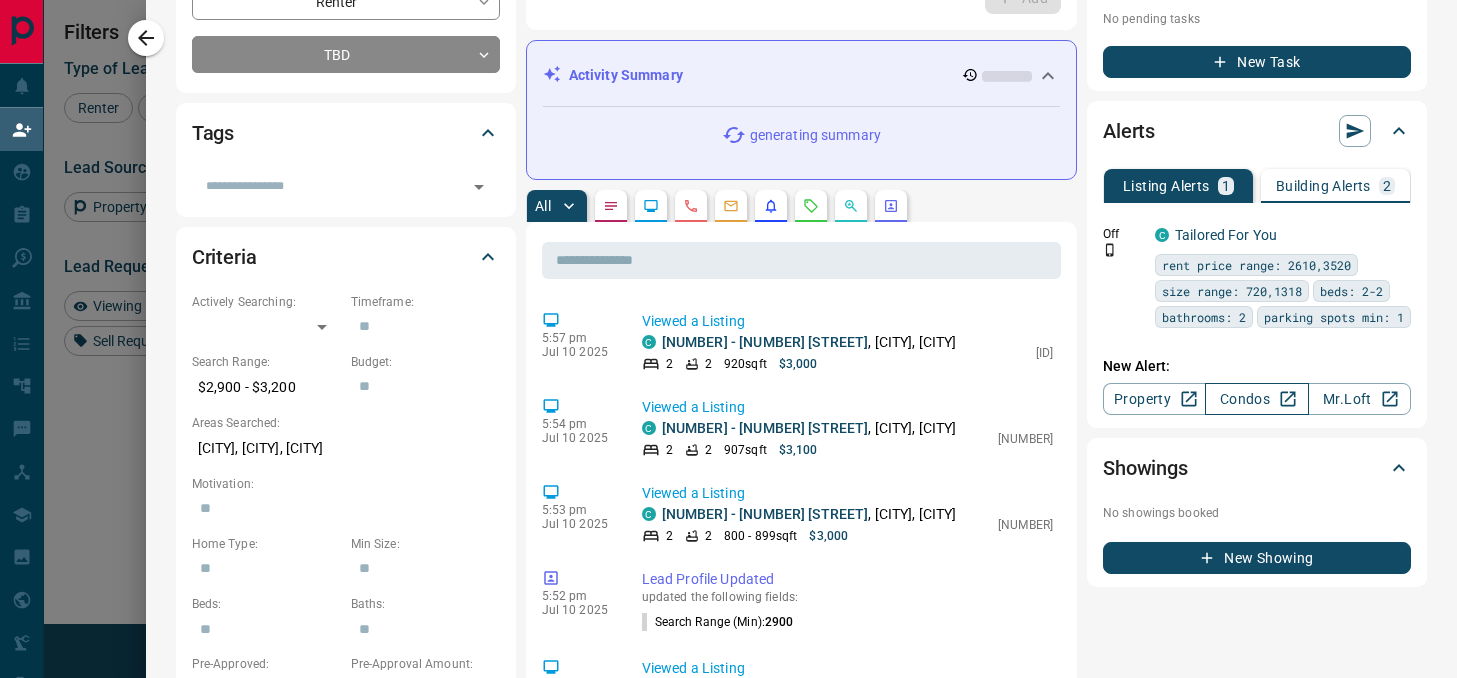 scroll, scrollTop: 279, scrollLeft: 0, axis: vertical 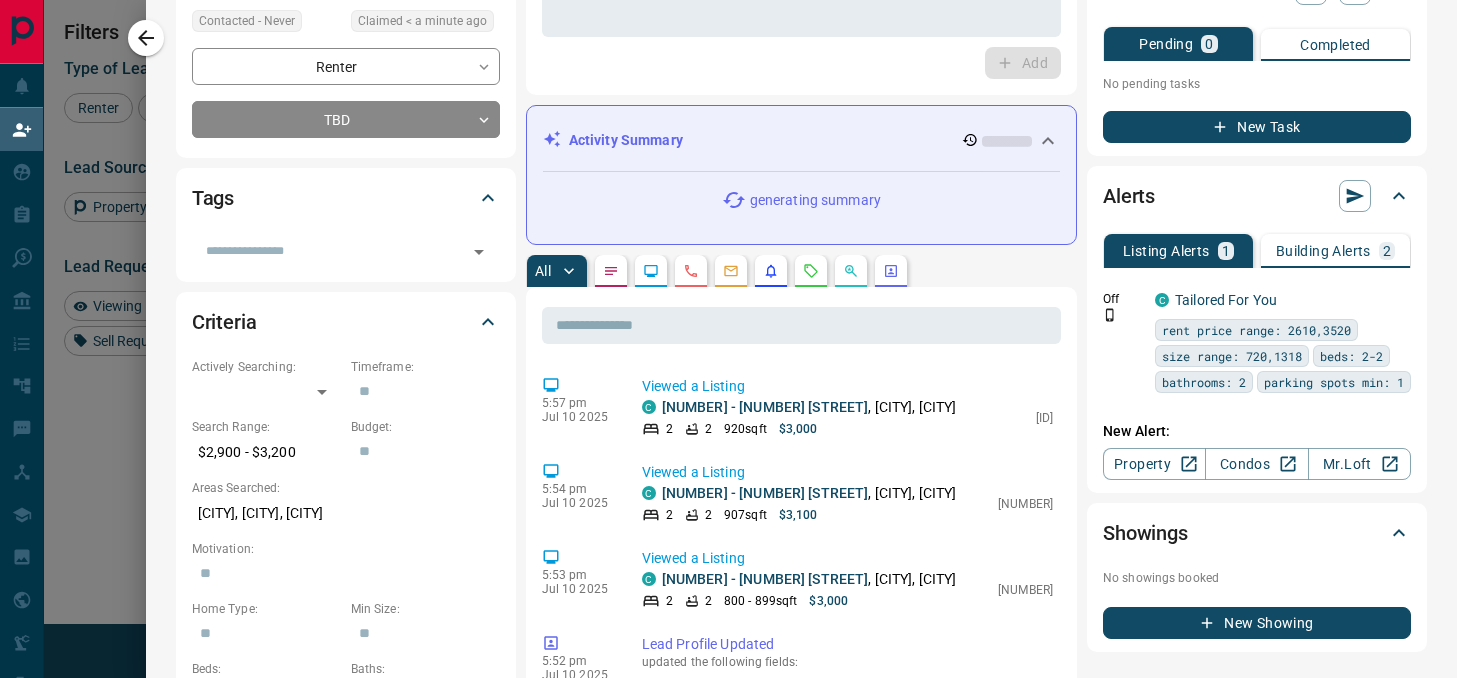 click on "Listing Alerts 1 Building Alerts 2 Off C Tailored For You rent price range: [NUMBER],[NUMBER] size range: [NUMBER],[NUMBER] beds: 2-2 bathrooms: 2 parking spots min: 1 Daily C [NUMBER] [STREET] For Rent Under $[NUMBER] 2, 2+1 BD Daily C [NUMBER] [STREET] For Rent $[NUMBER]-[NUMBER] 2, 2+1 BD New Alert: Property Condos [NAME]" at bounding box center (1257, 350) 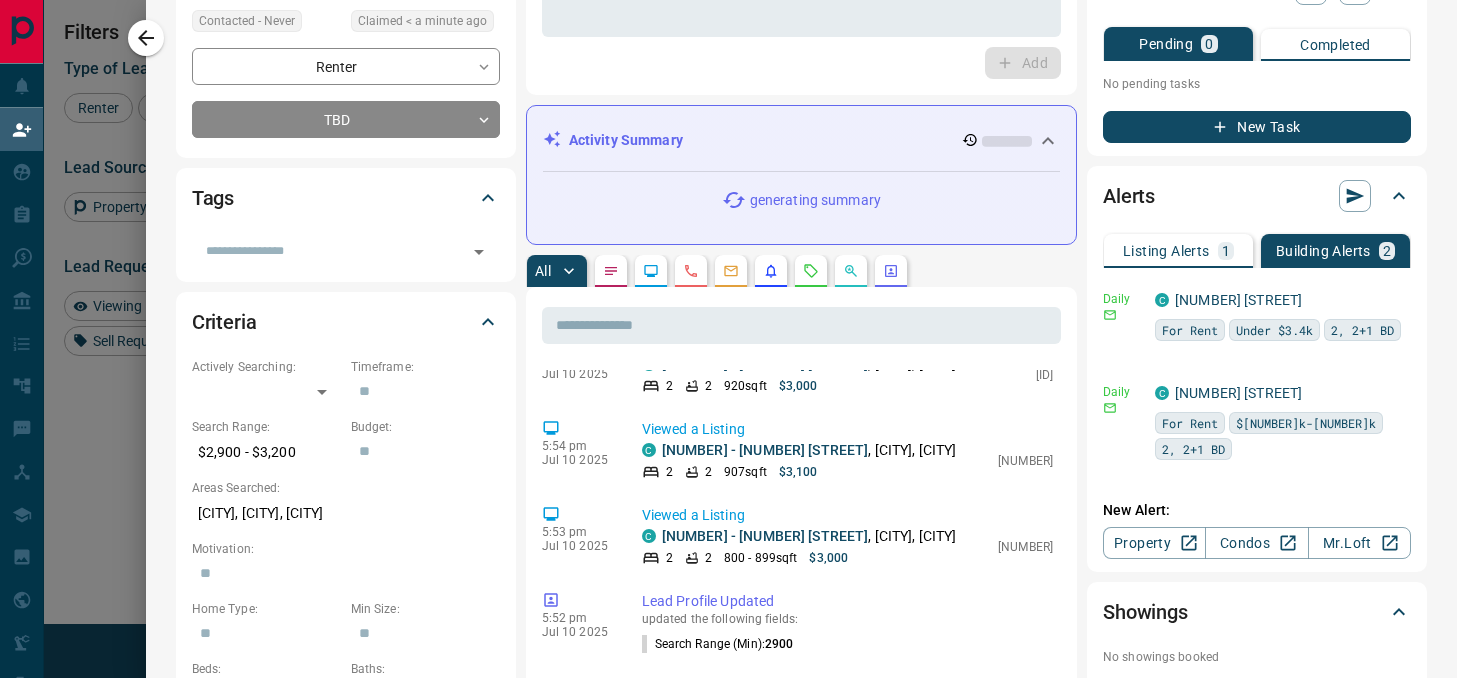 scroll, scrollTop: 0, scrollLeft: 0, axis: both 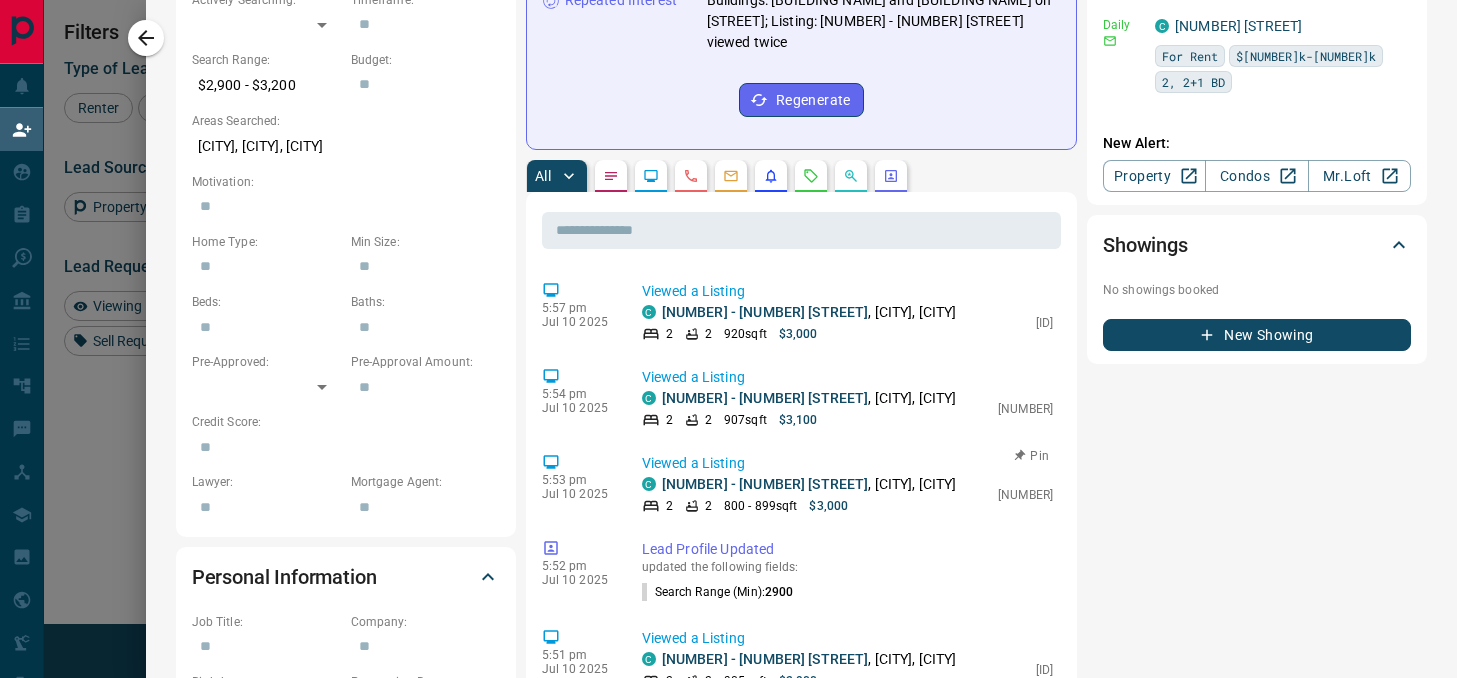 click on "Viewed a Listing" at bounding box center (847, 463) 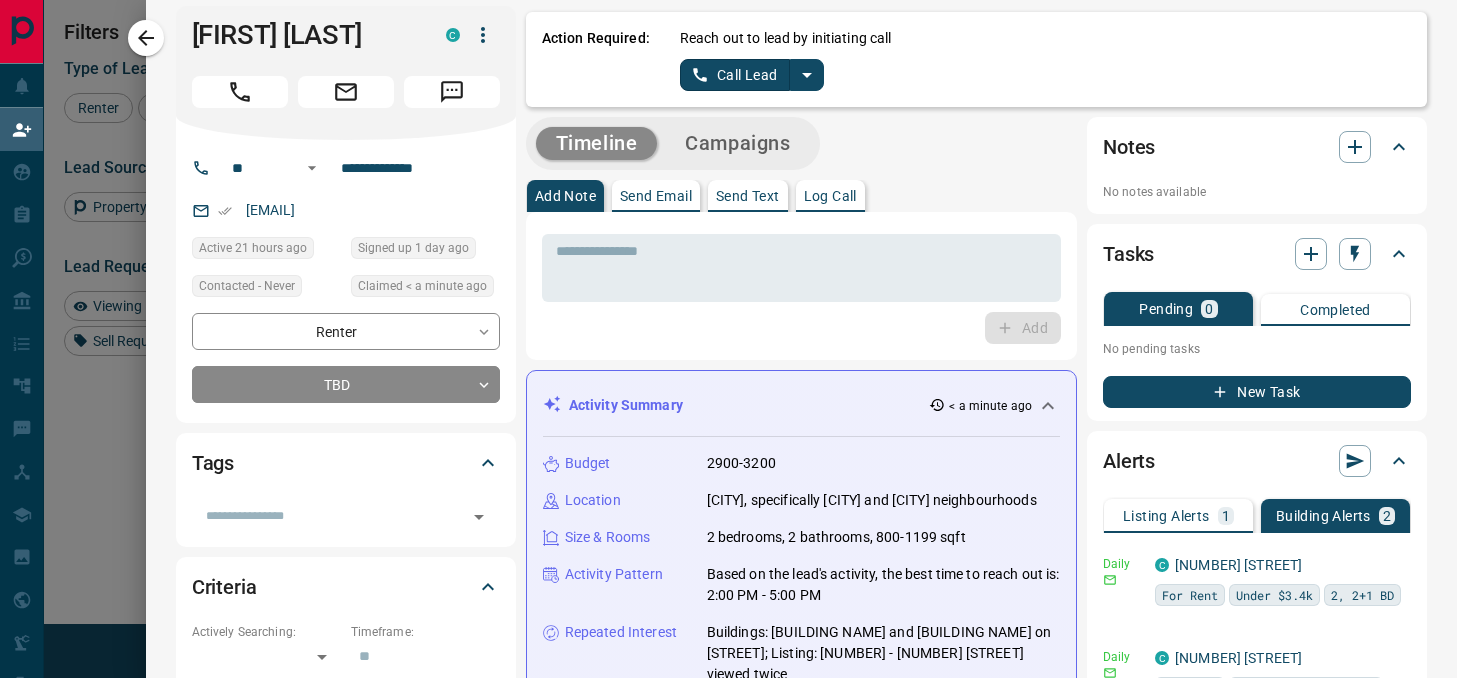 scroll, scrollTop: 0, scrollLeft: 0, axis: both 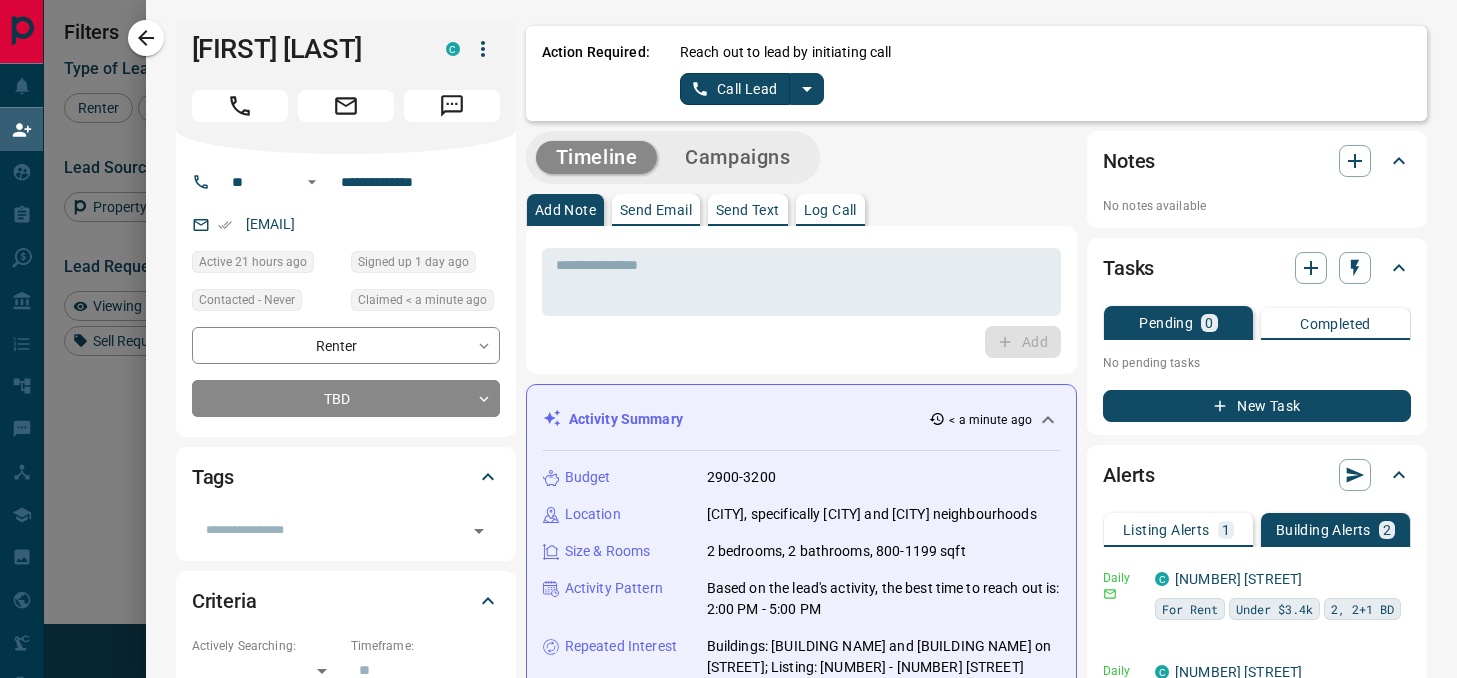 click on "Reach out to lead by initiating call Call Lead" at bounding box center (1045, 73) 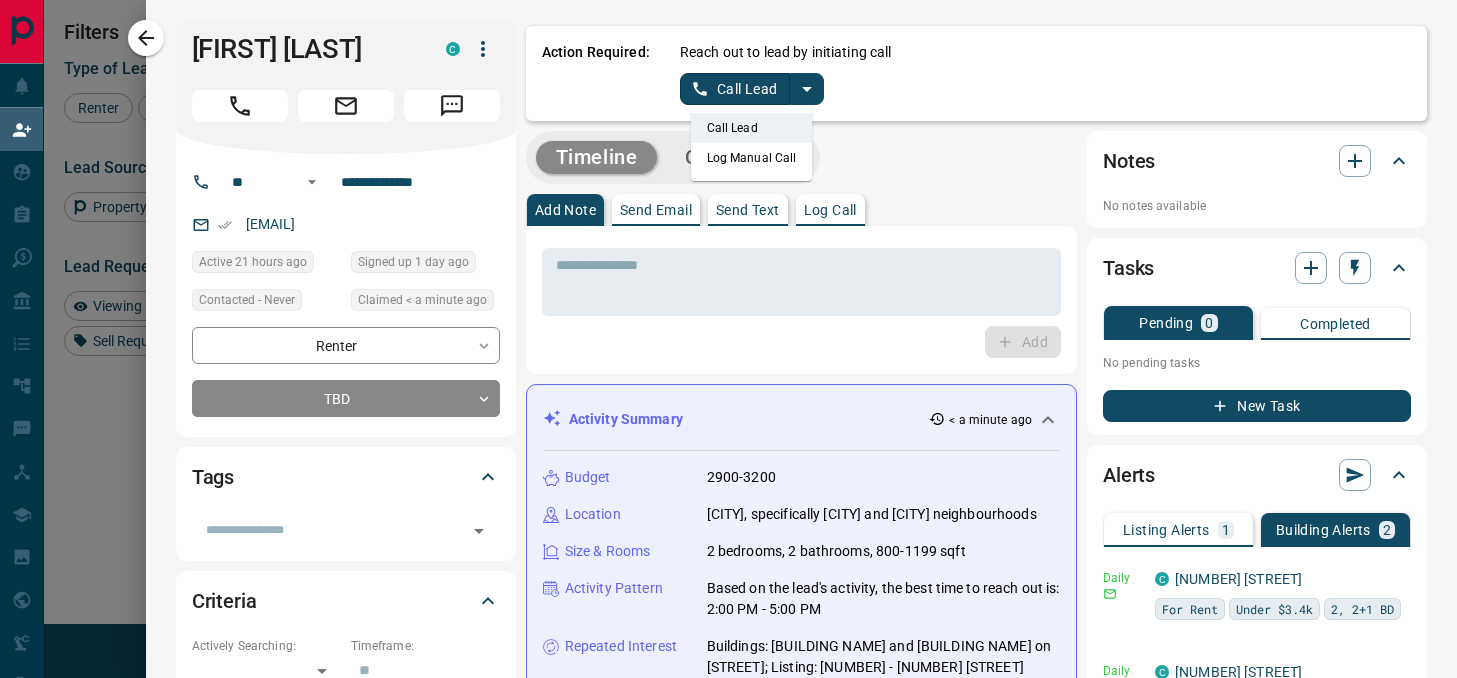 click on "Log Manual Call" at bounding box center [752, 158] 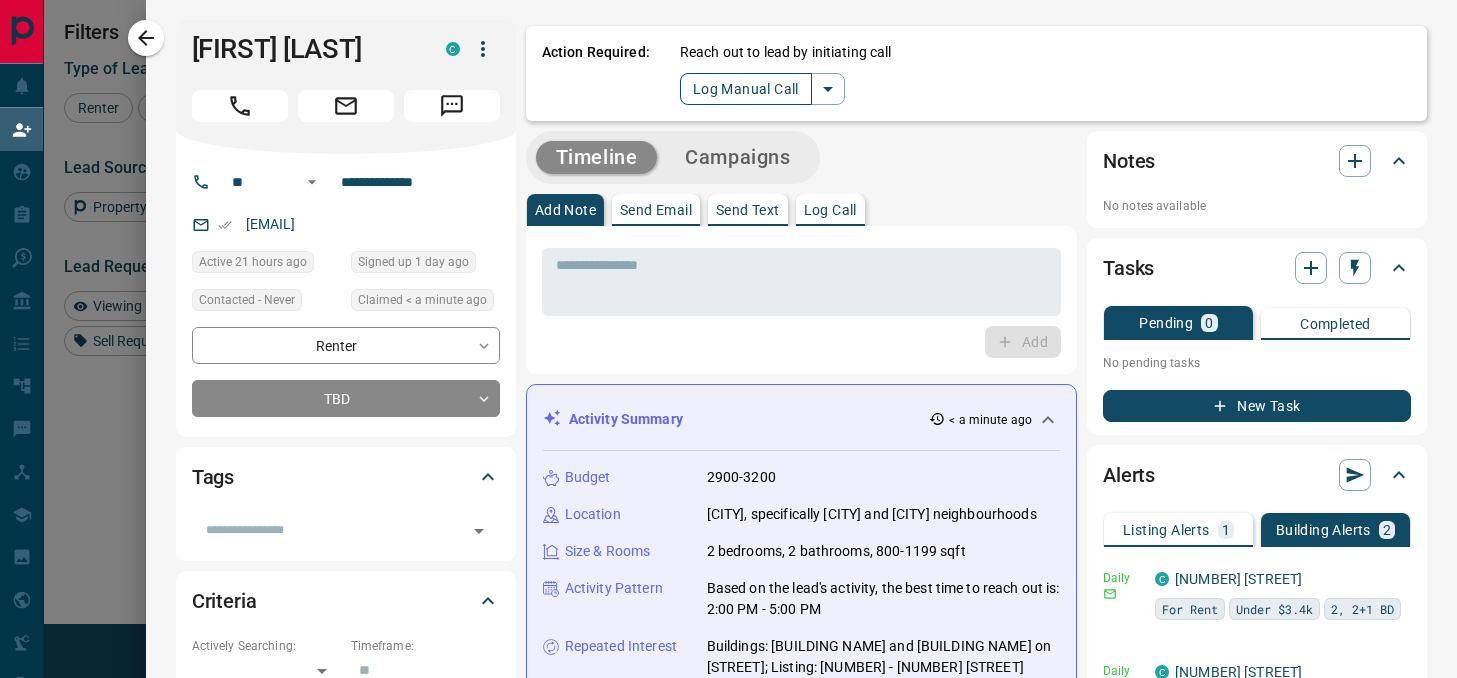 click on "Log Manual Call" at bounding box center (746, 89) 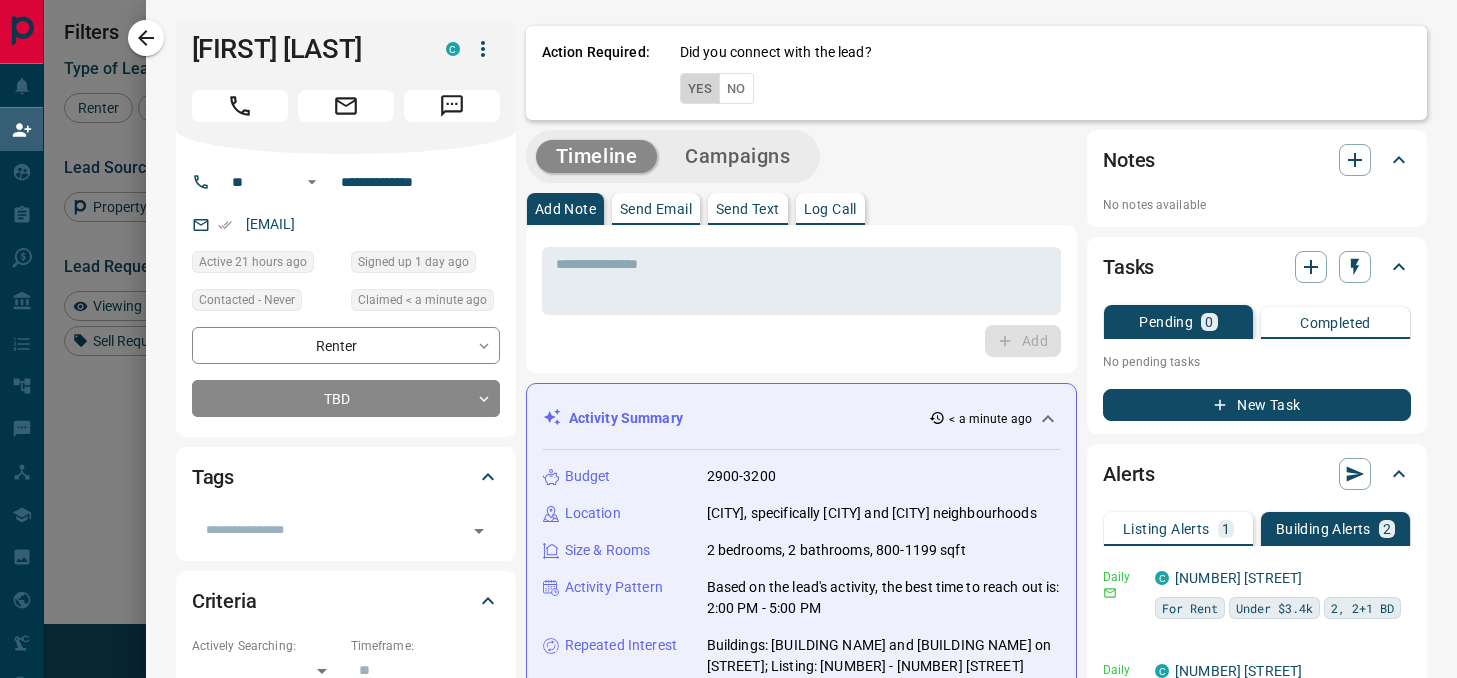 click on "Yes" at bounding box center (700, 88) 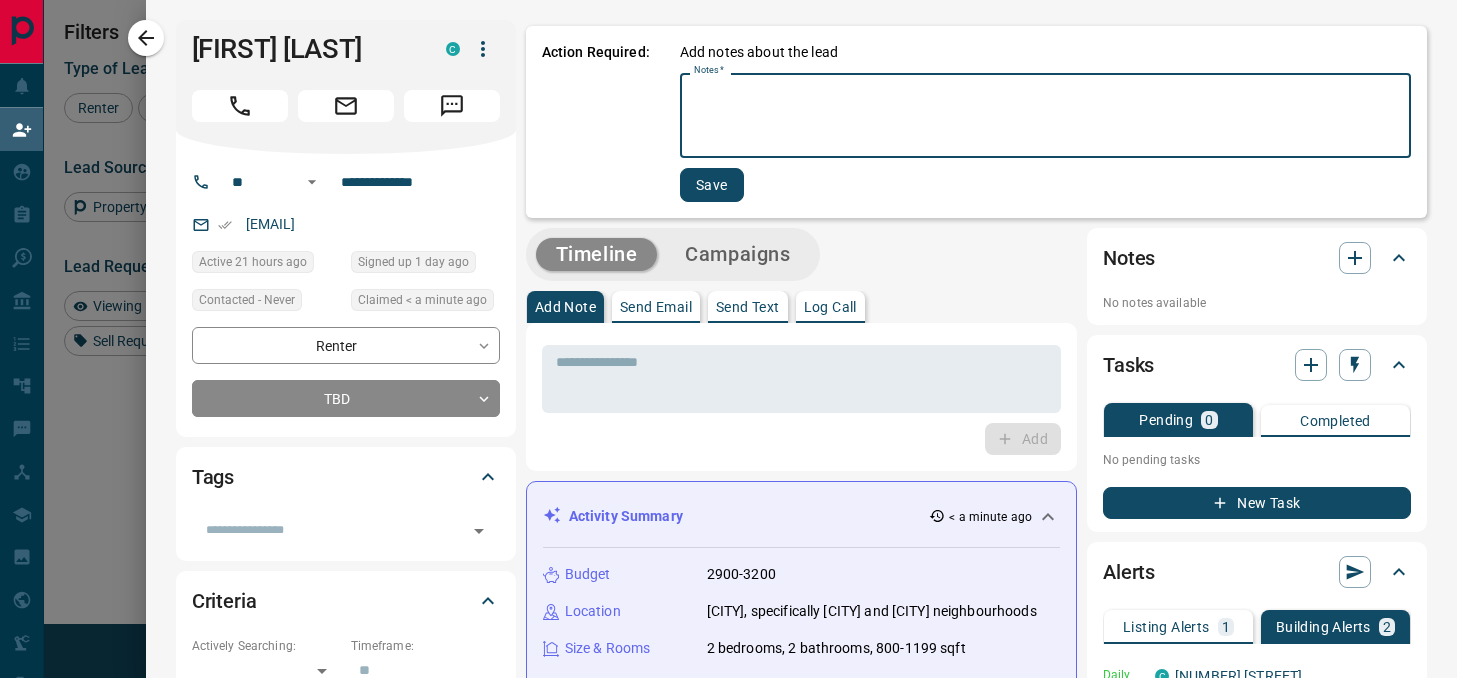 click on "Notes   *" at bounding box center (1045, 116) 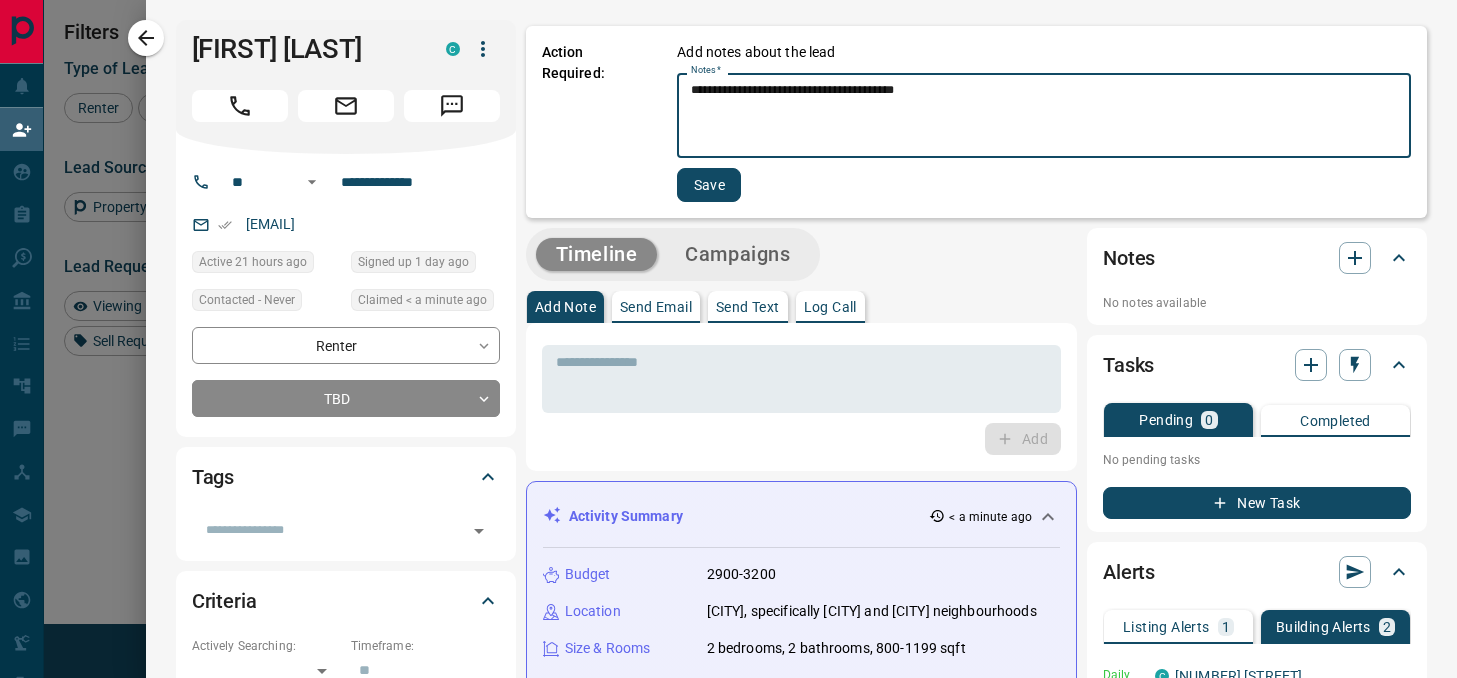 type on "**********" 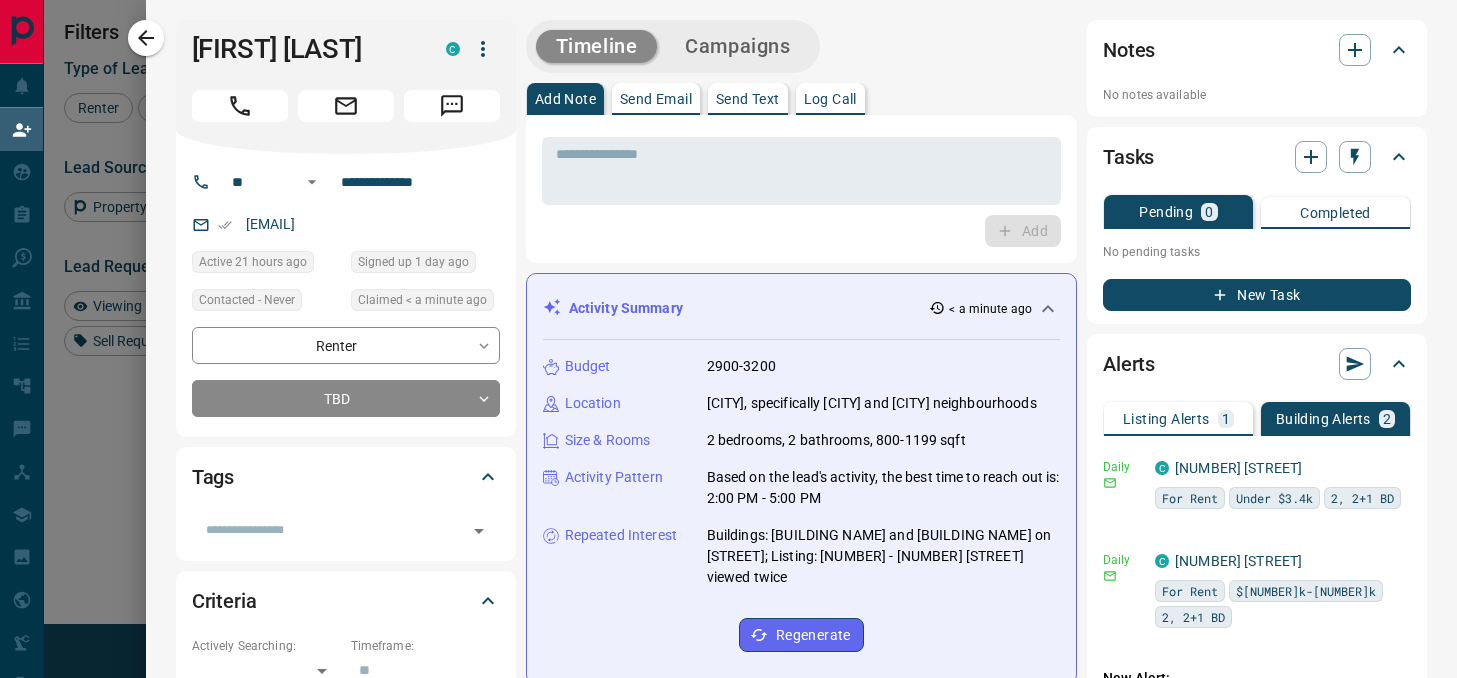 click on "**********" at bounding box center [346, 295] 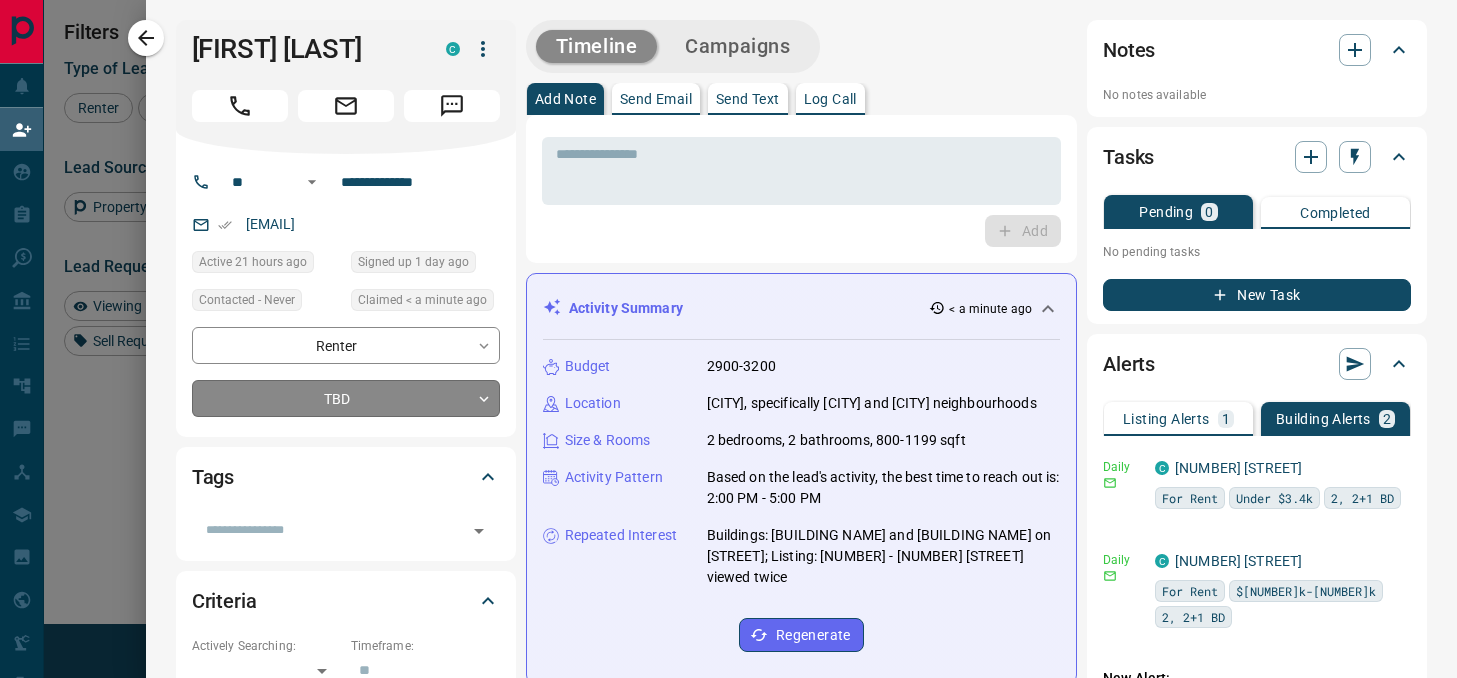 click on "Filters Lead Transfers 0 Refresh Name Contact Search   Search Range Location Requests AI Status Recent Opportunities (30d) Renter [FIRST] [LAST] C [EMAIL] +[PHONE] $[NUMBER] - $[NUMBER] [CITY] High Interest Renter [FIRST] [LAST] C [EMAIL] +[PHONE] $[NUMBER] - $[NUMBER] [CITY] Renter [FIRST] [LAST] C [EMAIL] +[PHONE] $[NUMBER] - $[NUMBER] [CITY], [CITY] Renter [FIRST] [LAST] C [EMAIL] +[PHONE] $[NUMBER] - $[NUMBER] [CITY] Setup Building Alert Renter [FIRST] [LAST] C [EMAIL] +[PHONE] $[NUMBER] - $[NUMBER] [CITY], [CITY], [CITY], [CITY], +2 Back to Site Favourite High Interest Renter [FIRST] [LAST] C [EMAIL] +[PHONE] $[NUMBER] - $[NUMBER] [CITY], [CITY] High Interest Renter [FIRST] [LAST] C" at bounding box center (728, 291) 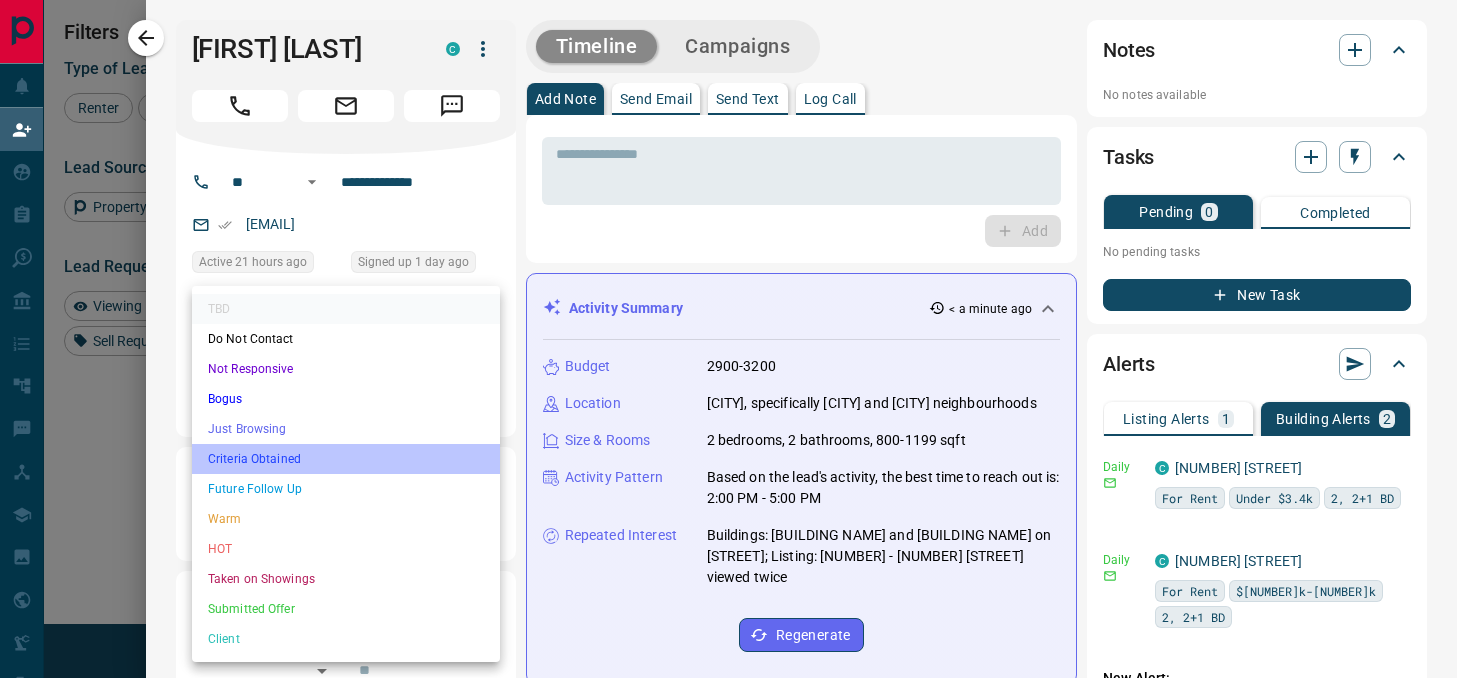 click on "Criteria Obtained" at bounding box center (346, 459) 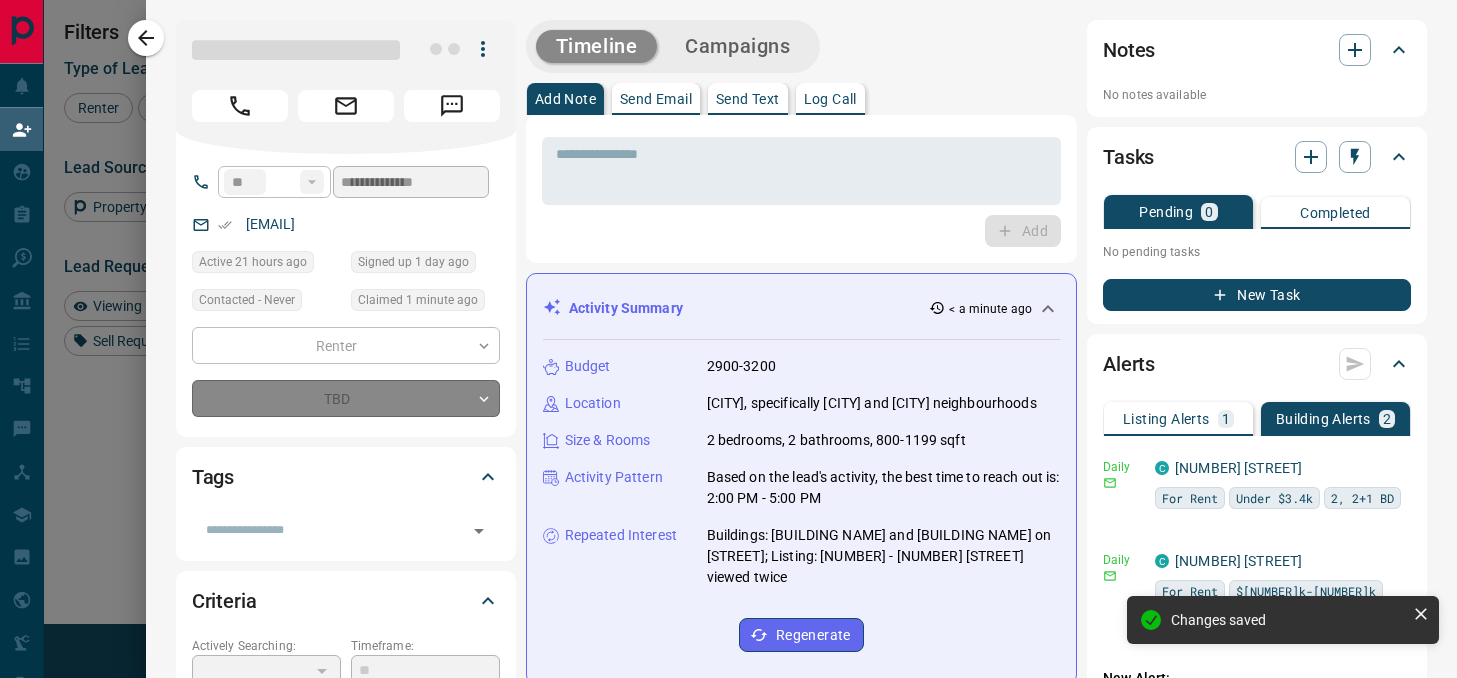 type on "*" 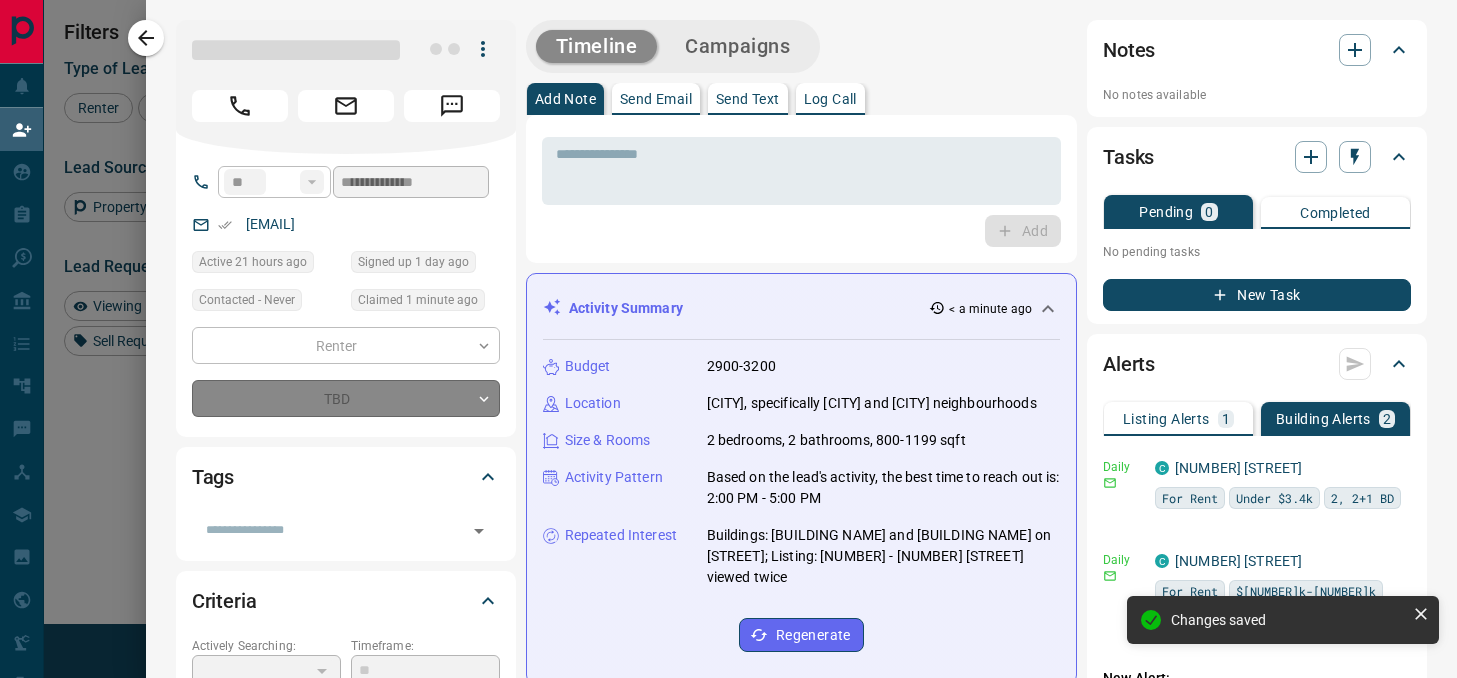 click on "Tags" at bounding box center (346, 477) 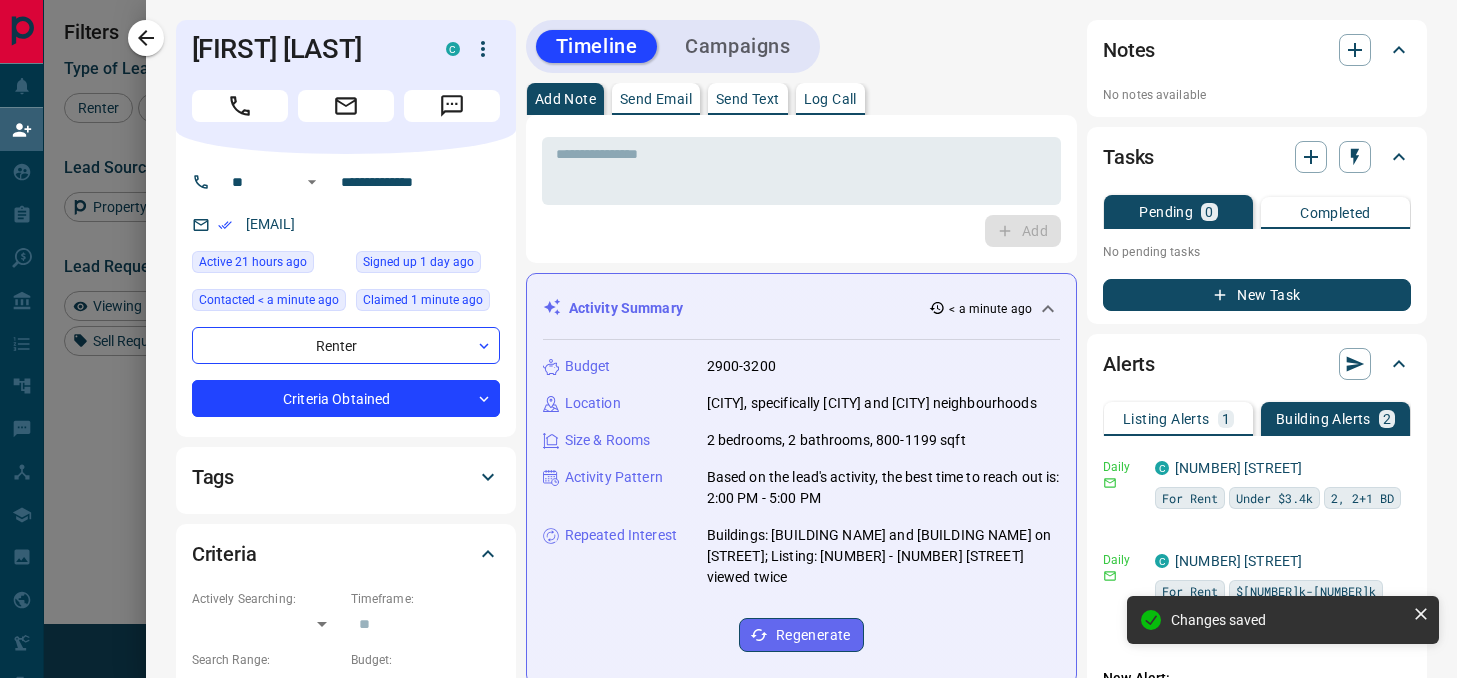 click on "Tags ​" at bounding box center (346, 480) 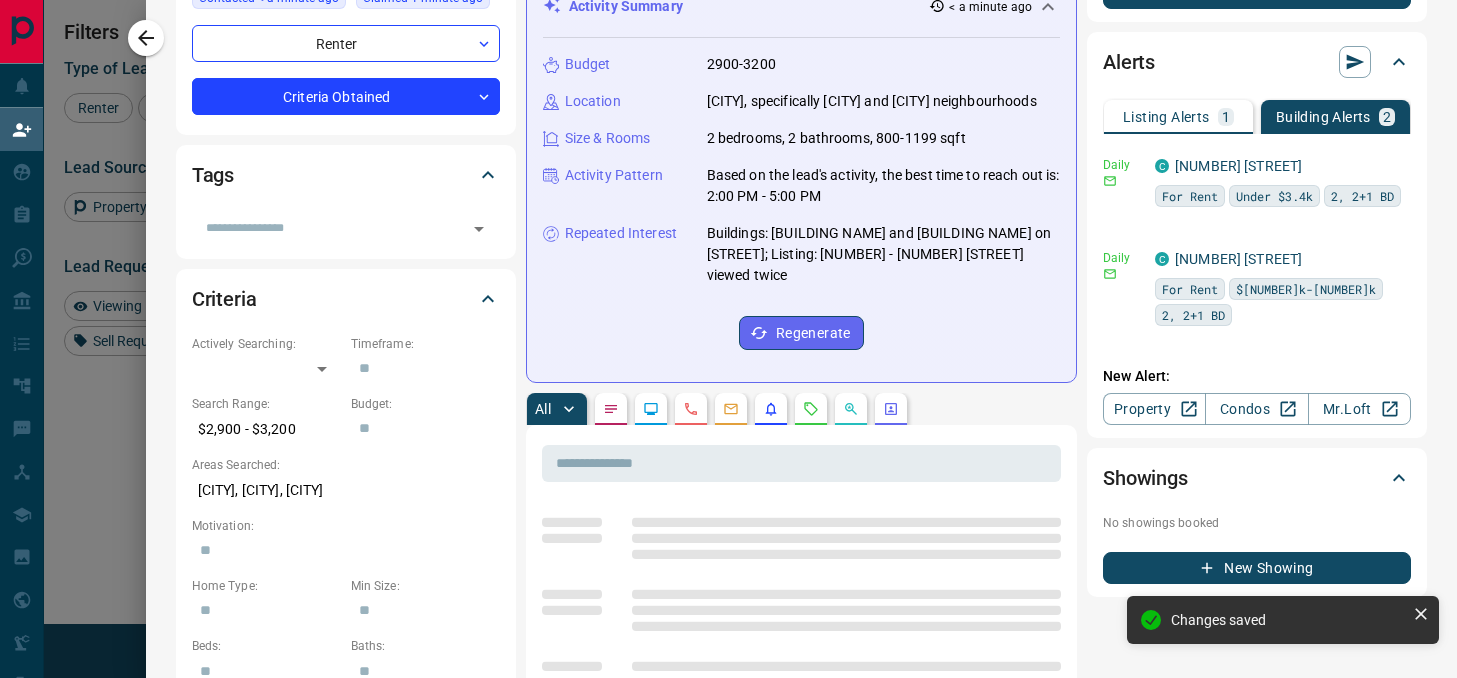 scroll, scrollTop: 318, scrollLeft: 0, axis: vertical 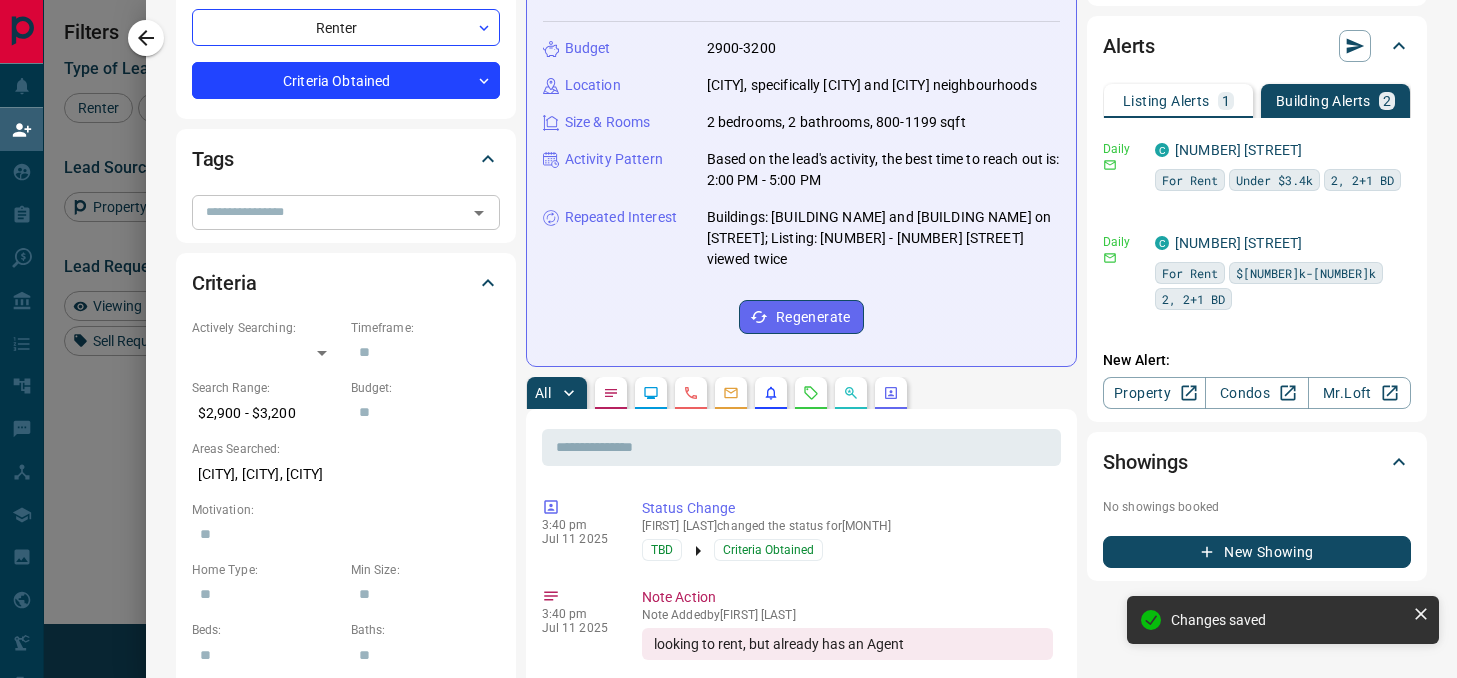 click 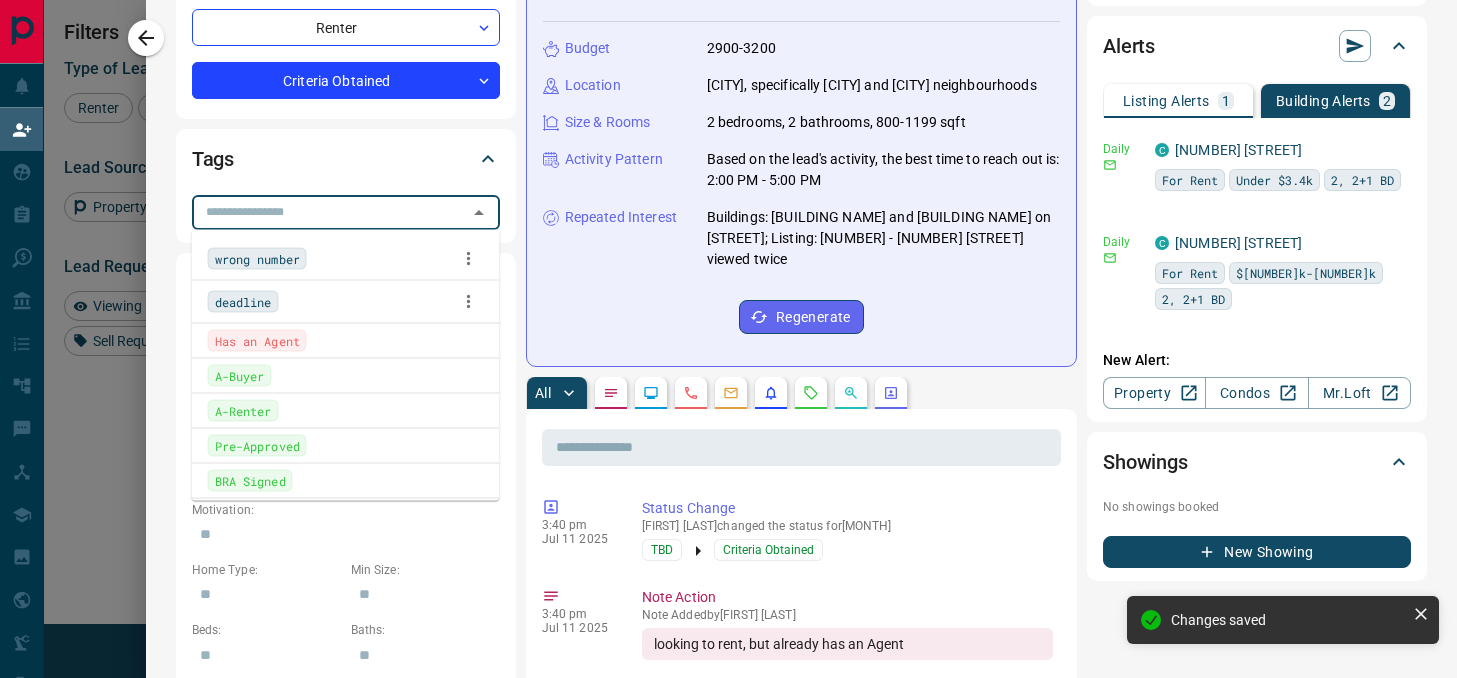 click on "Has an Agent" at bounding box center (257, 341) 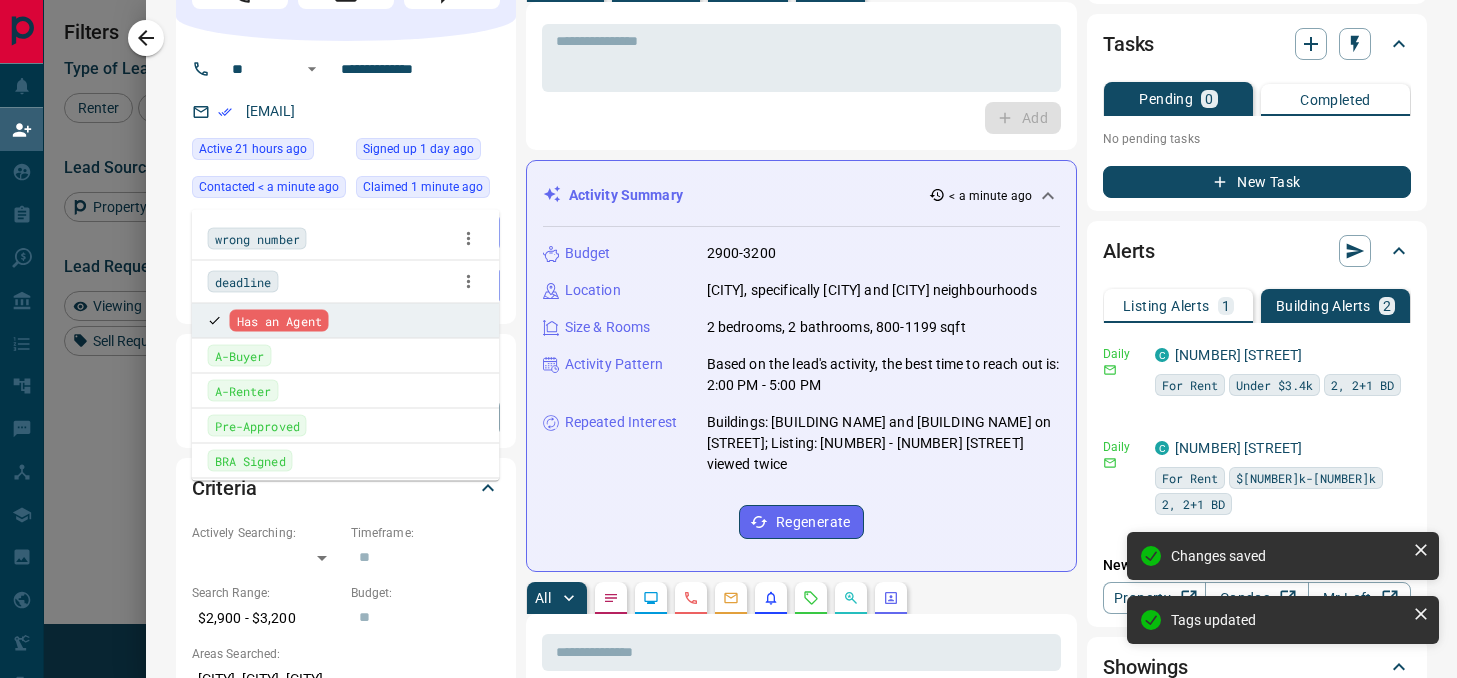 scroll, scrollTop: 0, scrollLeft: 0, axis: both 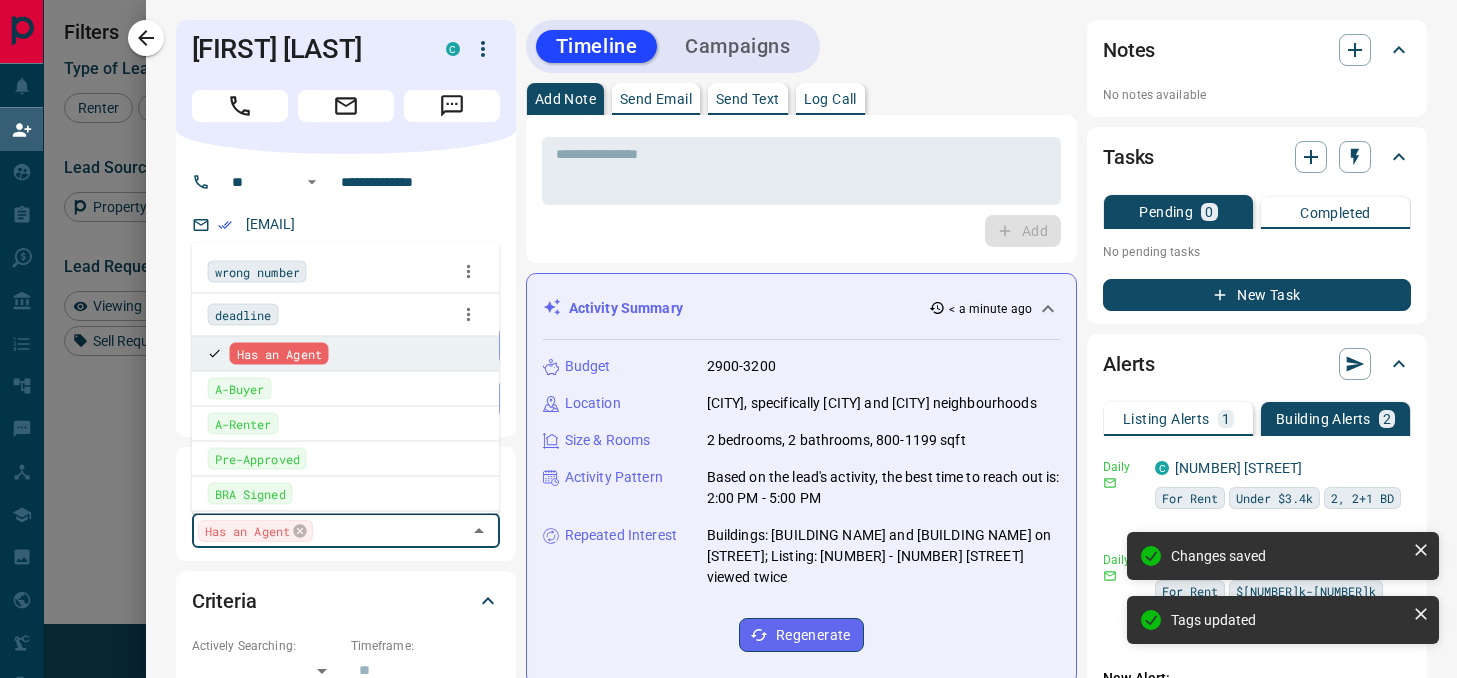 click on "Add" at bounding box center [801, 231] 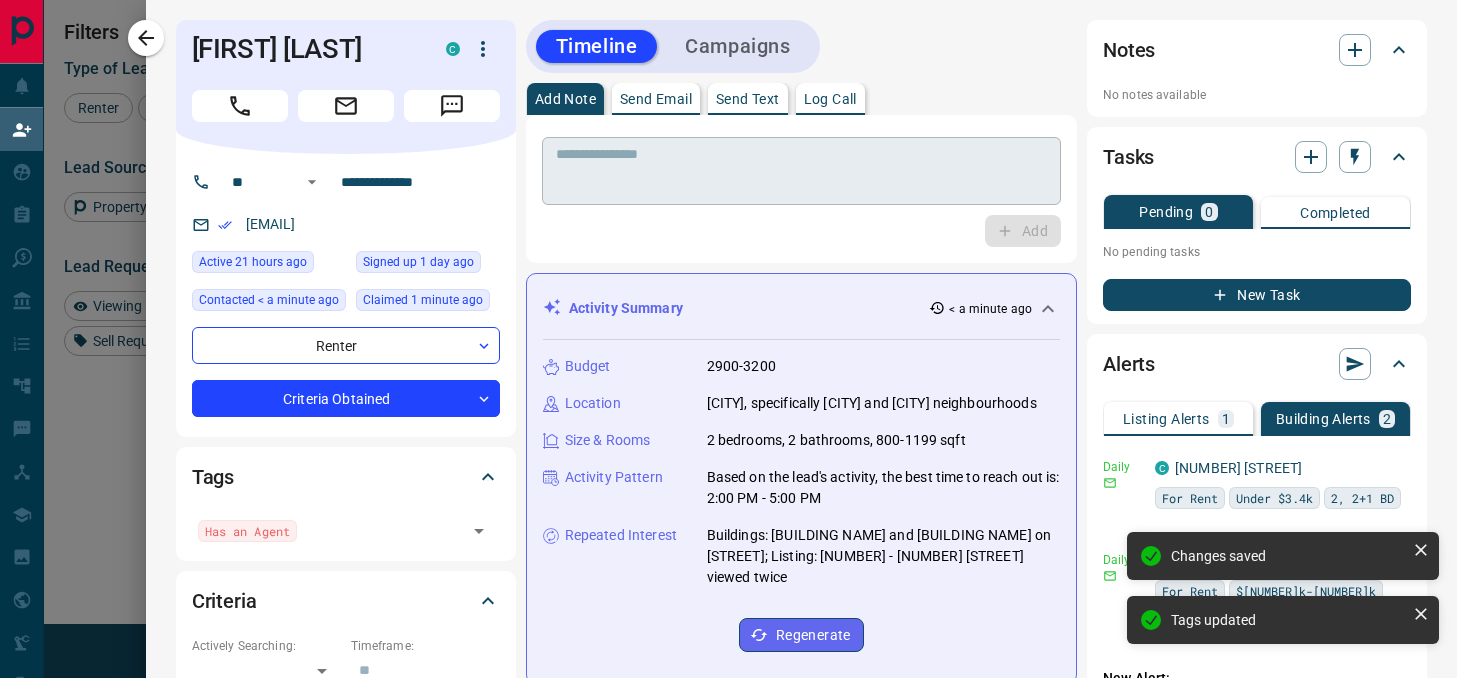 click 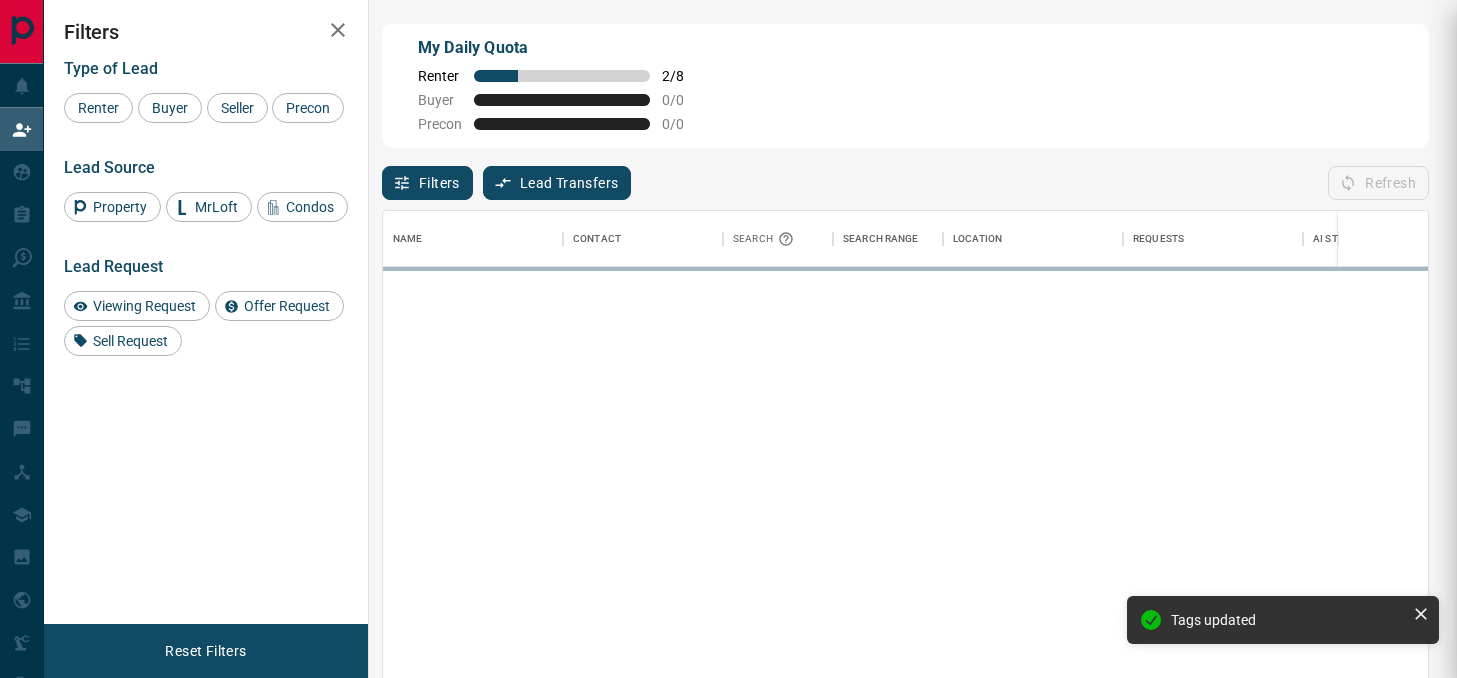 scroll, scrollTop: 0, scrollLeft: 1, axis: horizontal 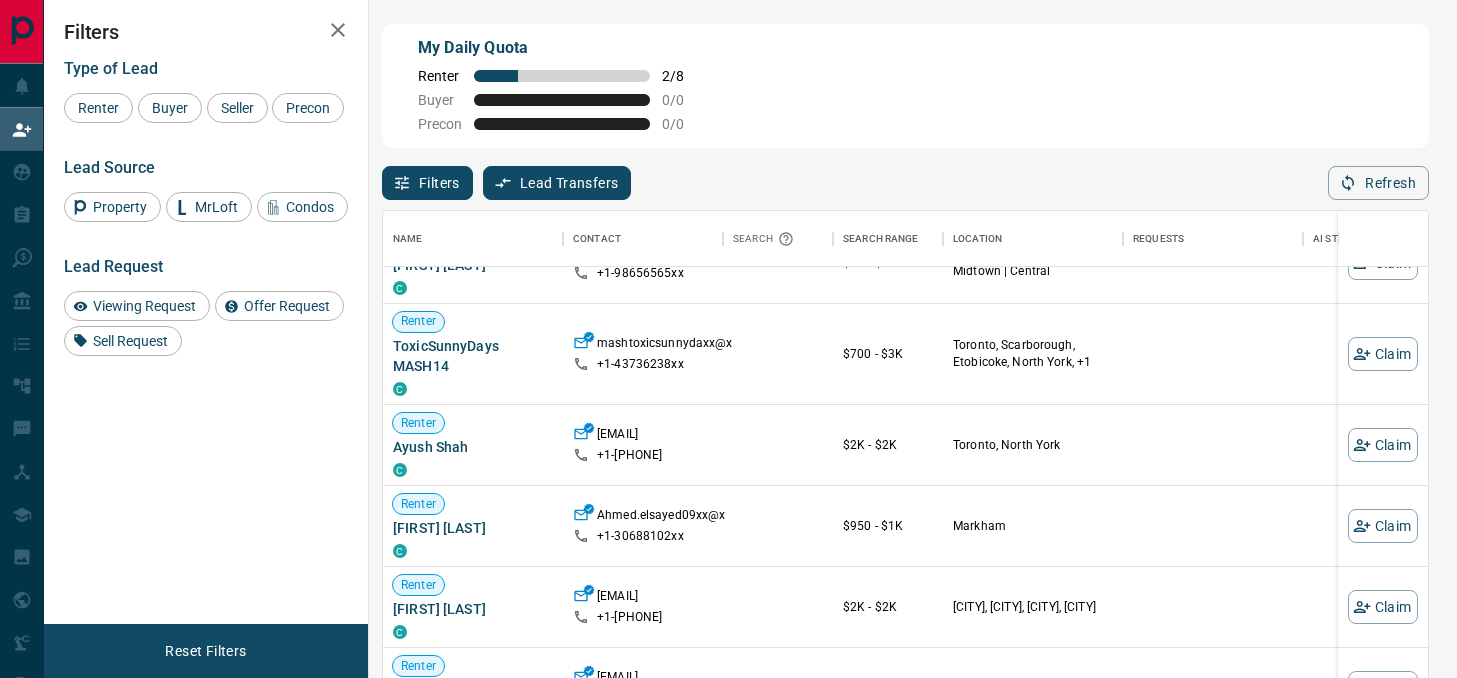 click 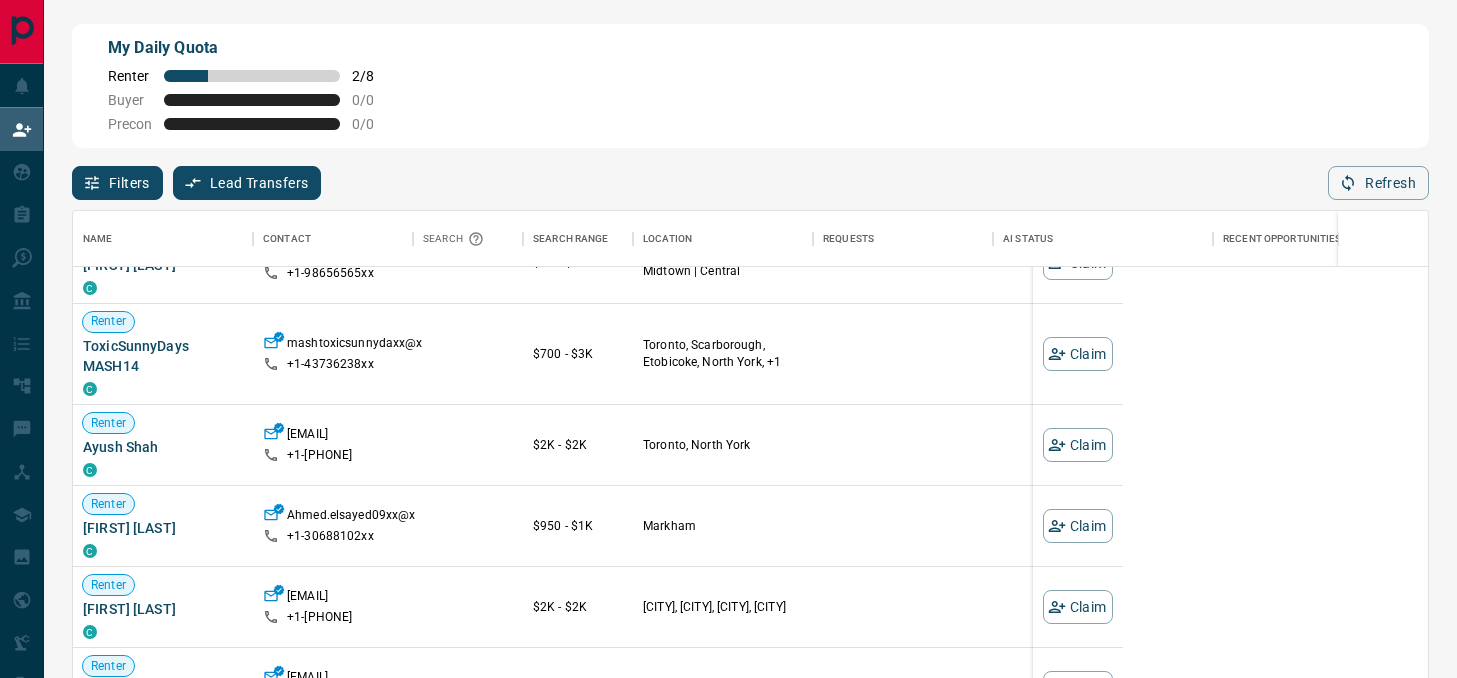 scroll, scrollTop: 0, scrollLeft: 0, axis: both 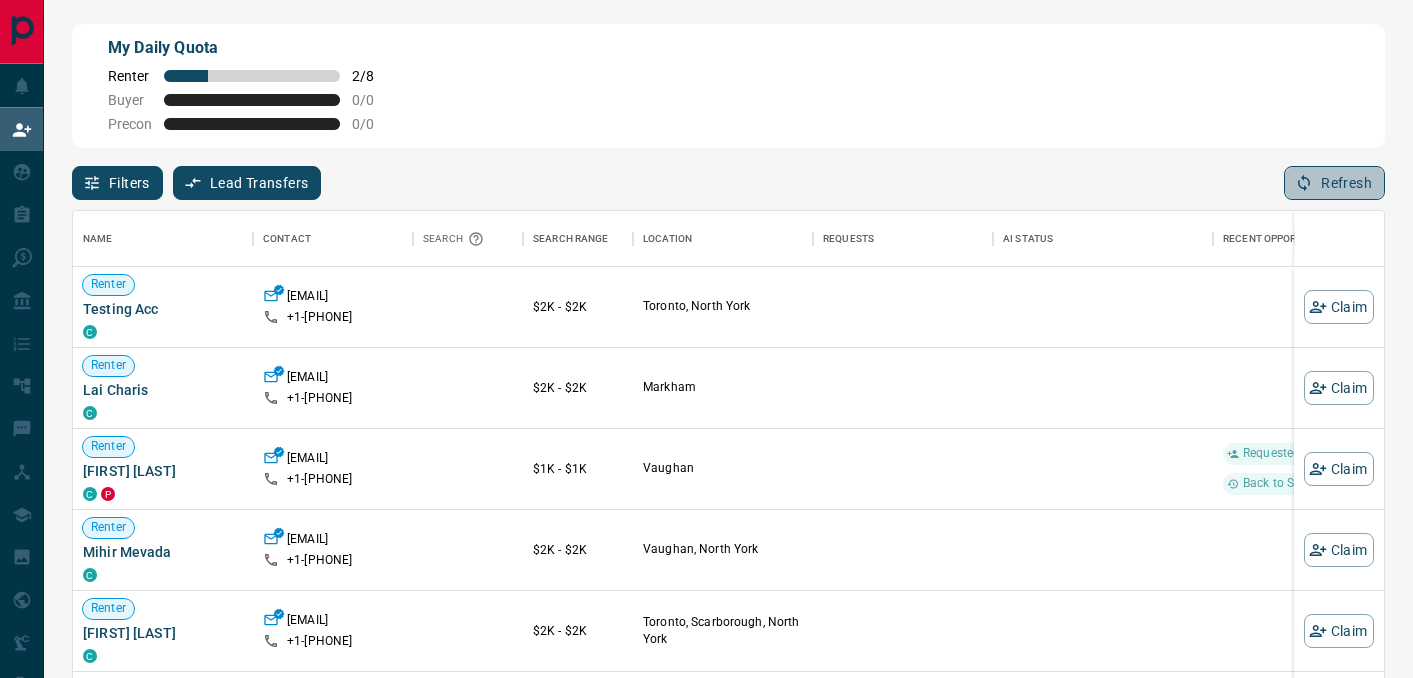 click on "Refresh" at bounding box center (1334, 183) 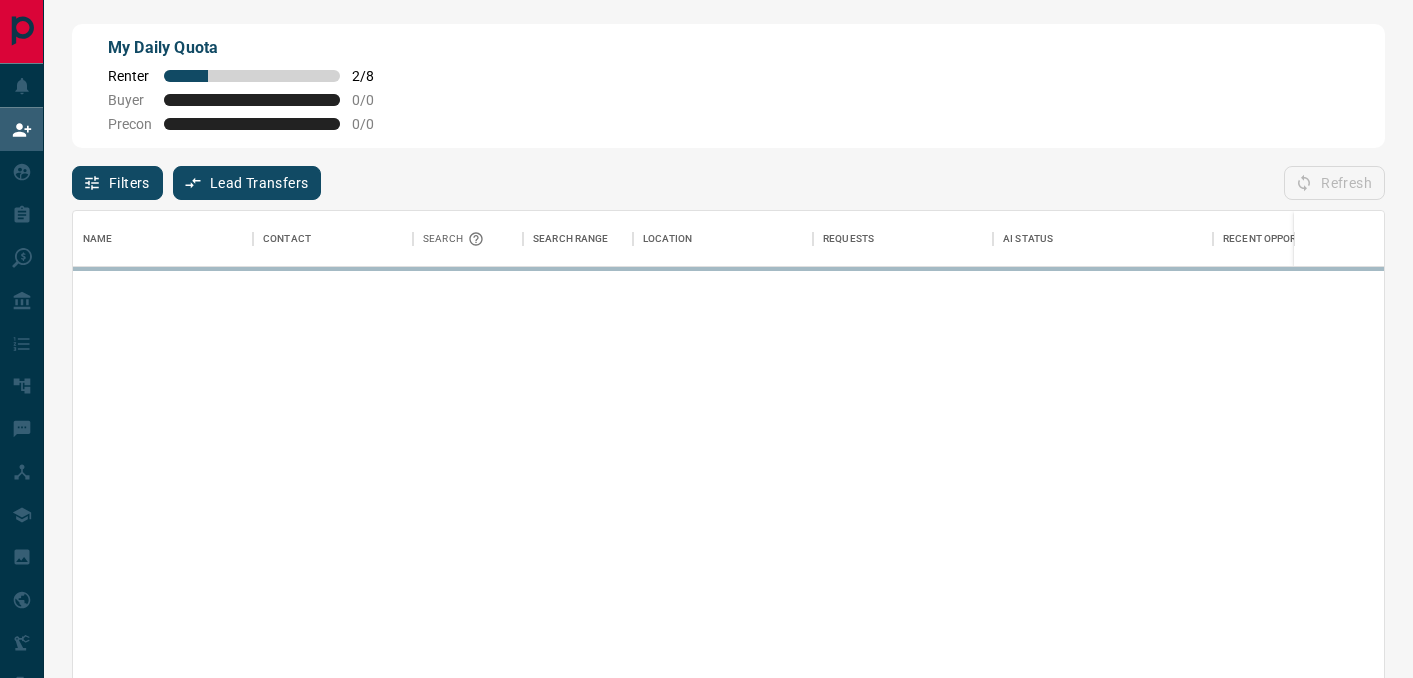 scroll, scrollTop: 0, scrollLeft: 1, axis: horizontal 